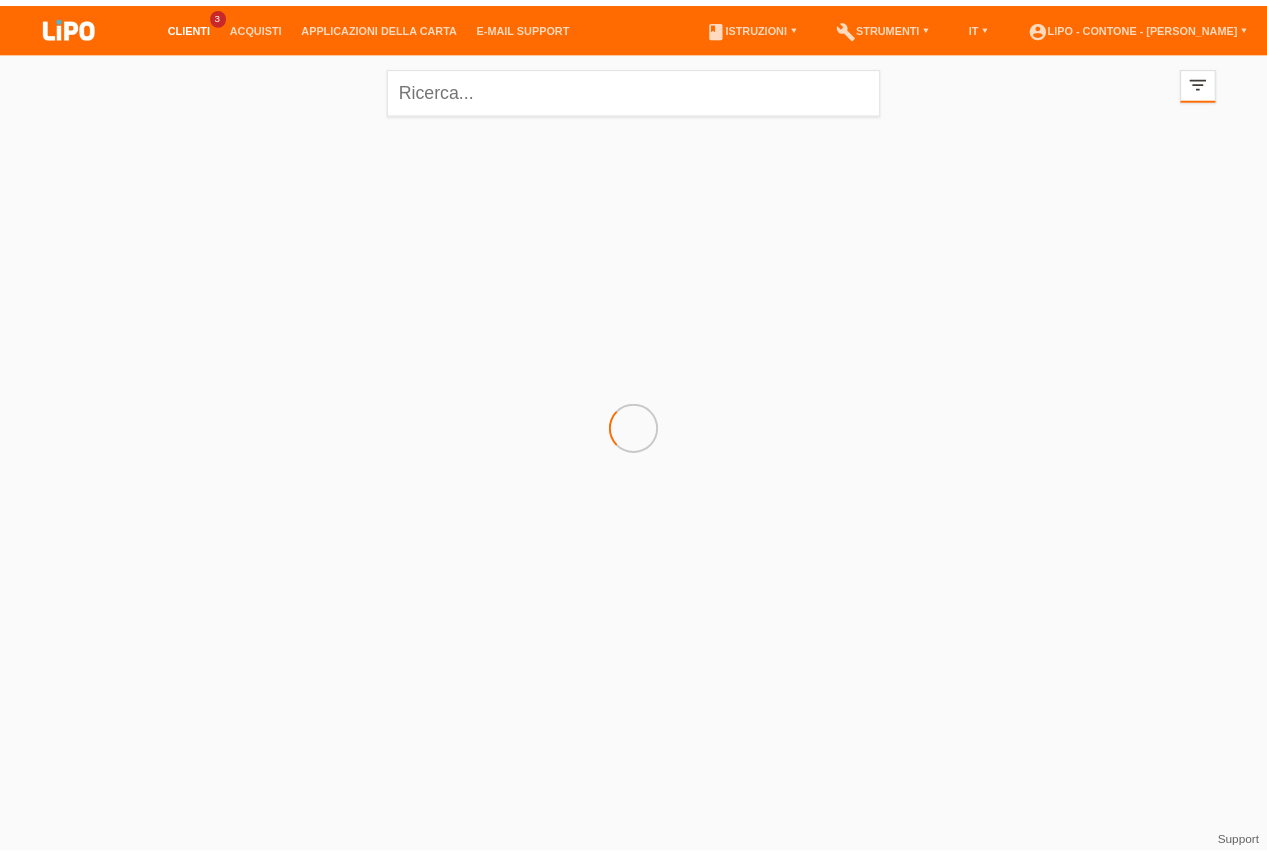 scroll, scrollTop: 0, scrollLeft: 0, axis: both 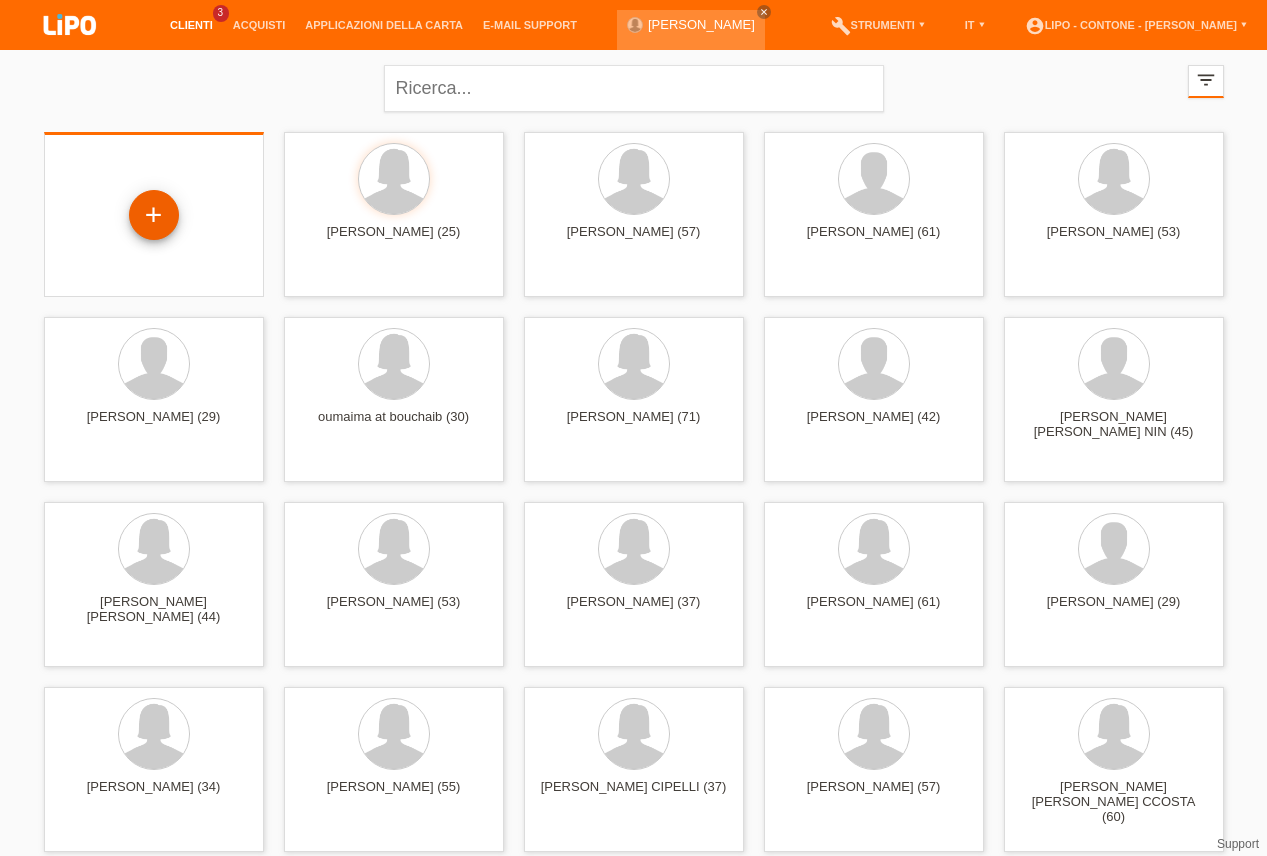 click on "+" at bounding box center (154, 215) 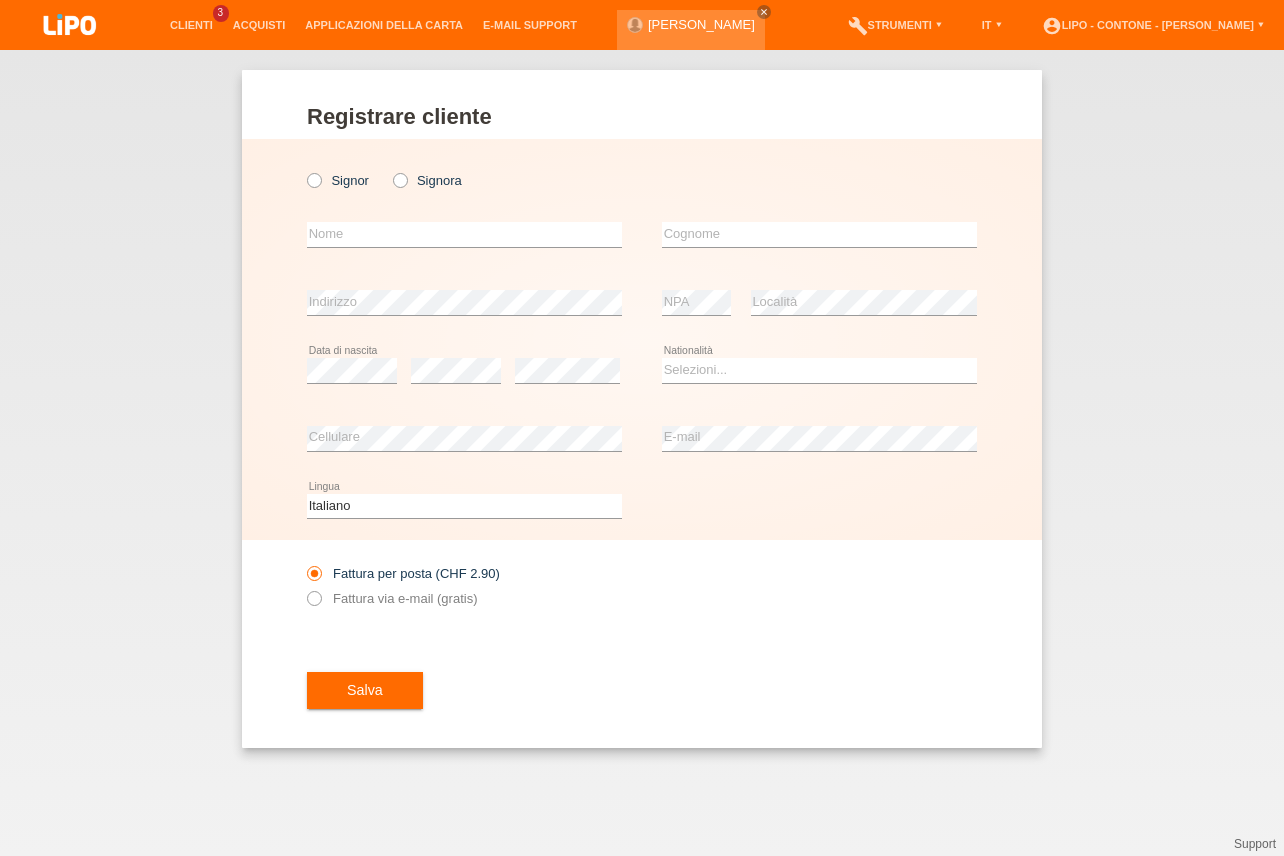 scroll, scrollTop: 0, scrollLeft: 0, axis: both 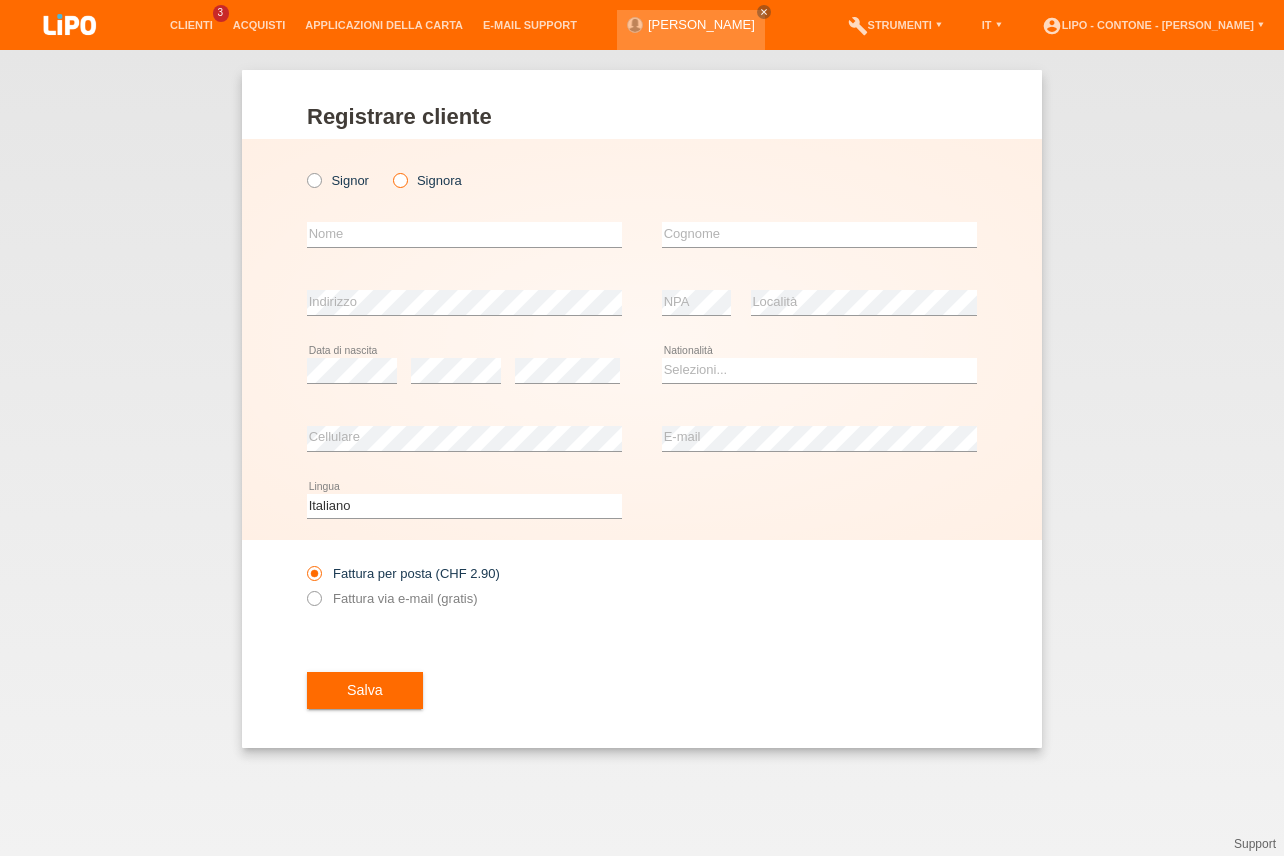 click at bounding box center [389, 170] 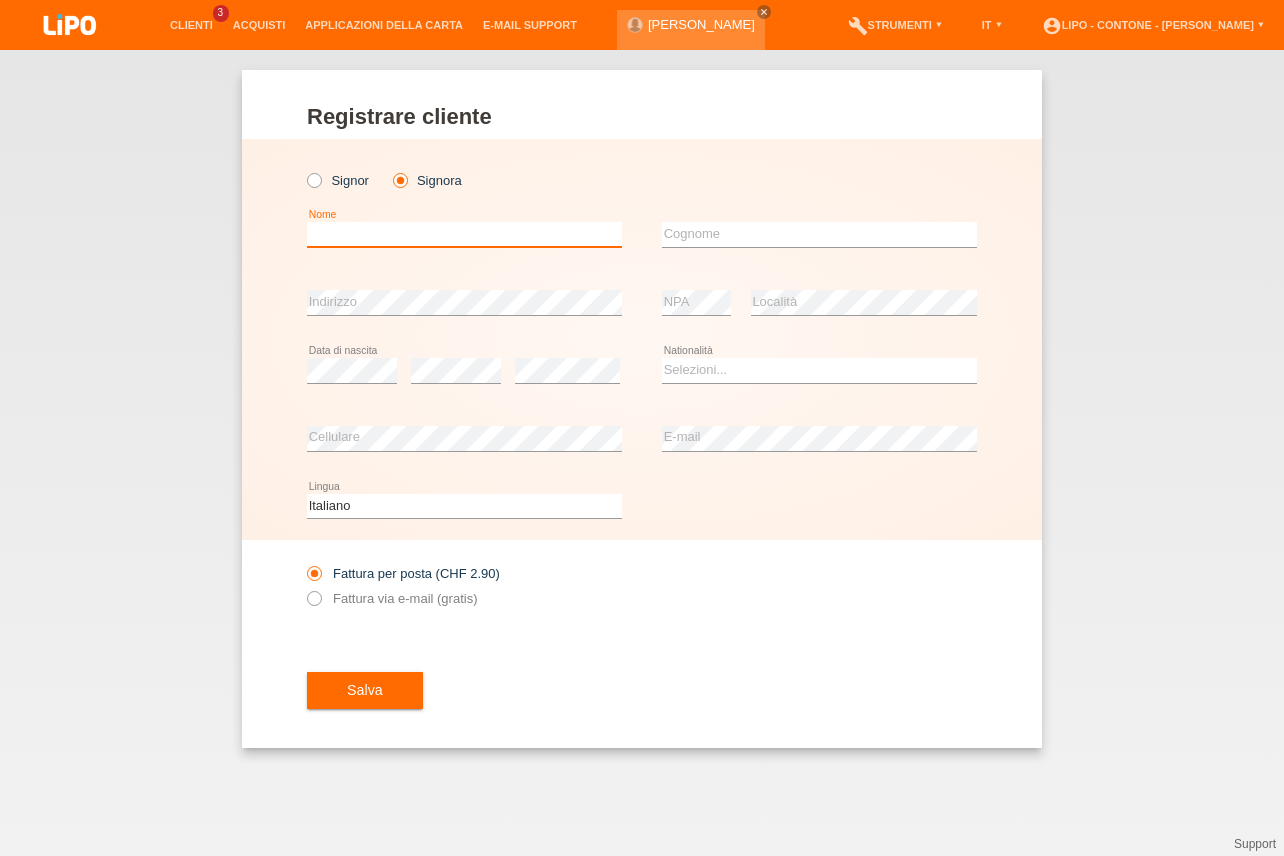 click at bounding box center (464, 234) 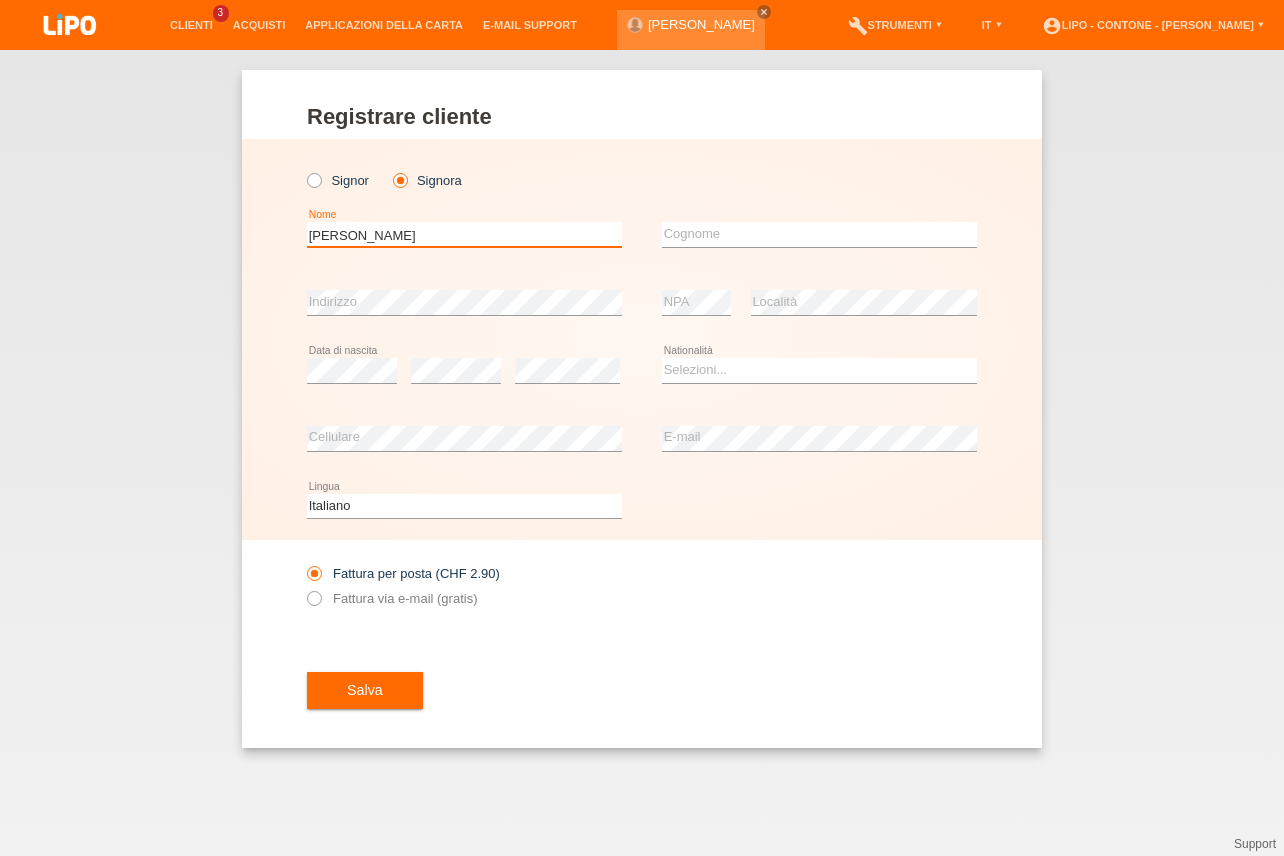 type on "[PERSON_NAME]" 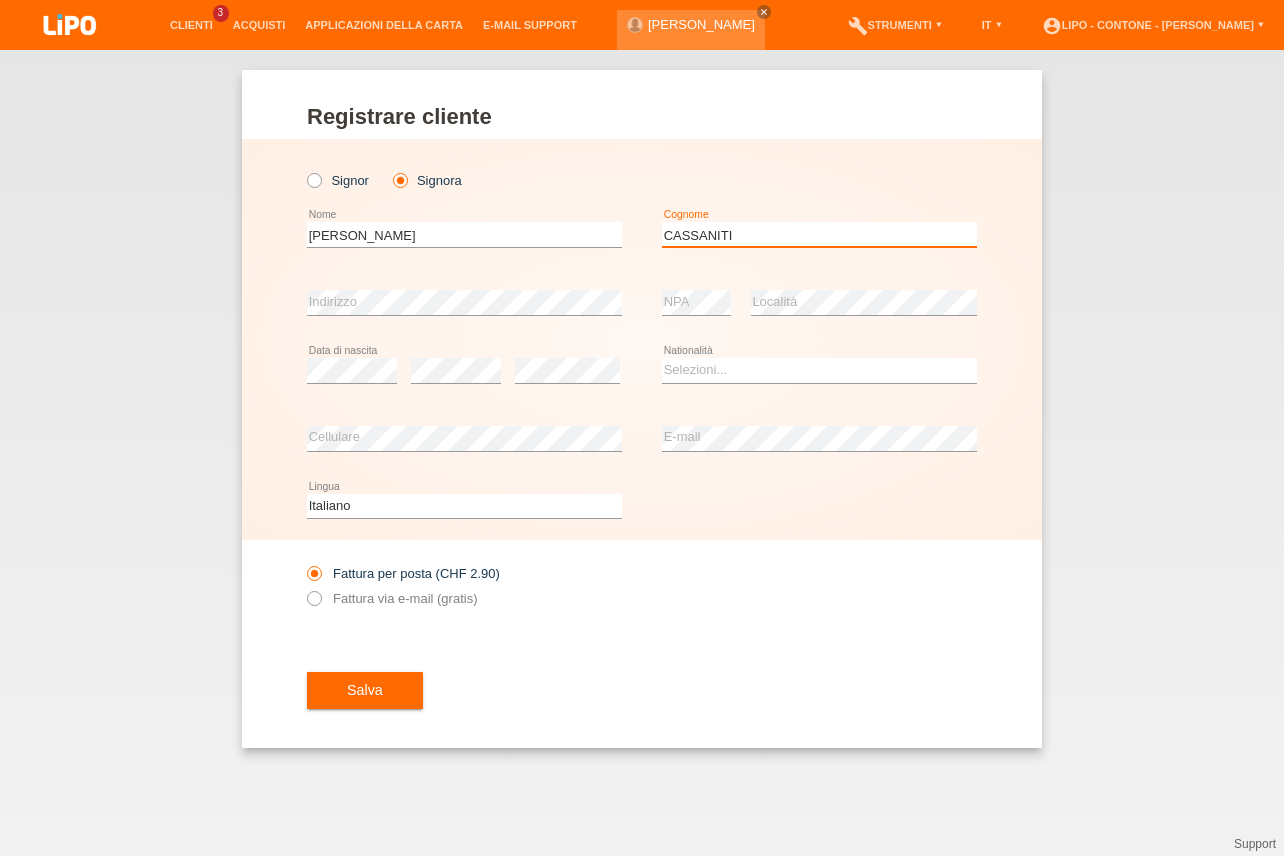type on "[PERSON_NAME]" 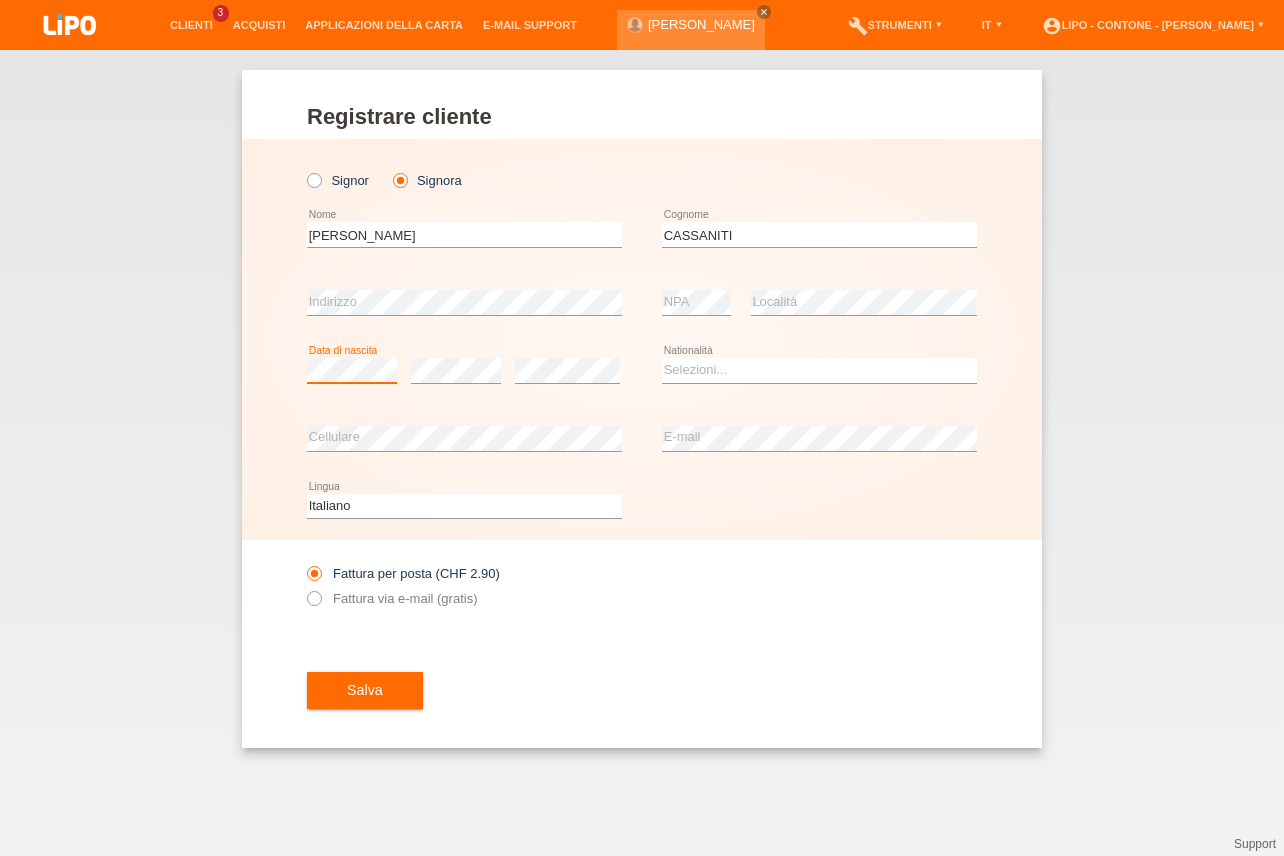 scroll, scrollTop: 0, scrollLeft: 0, axis: both 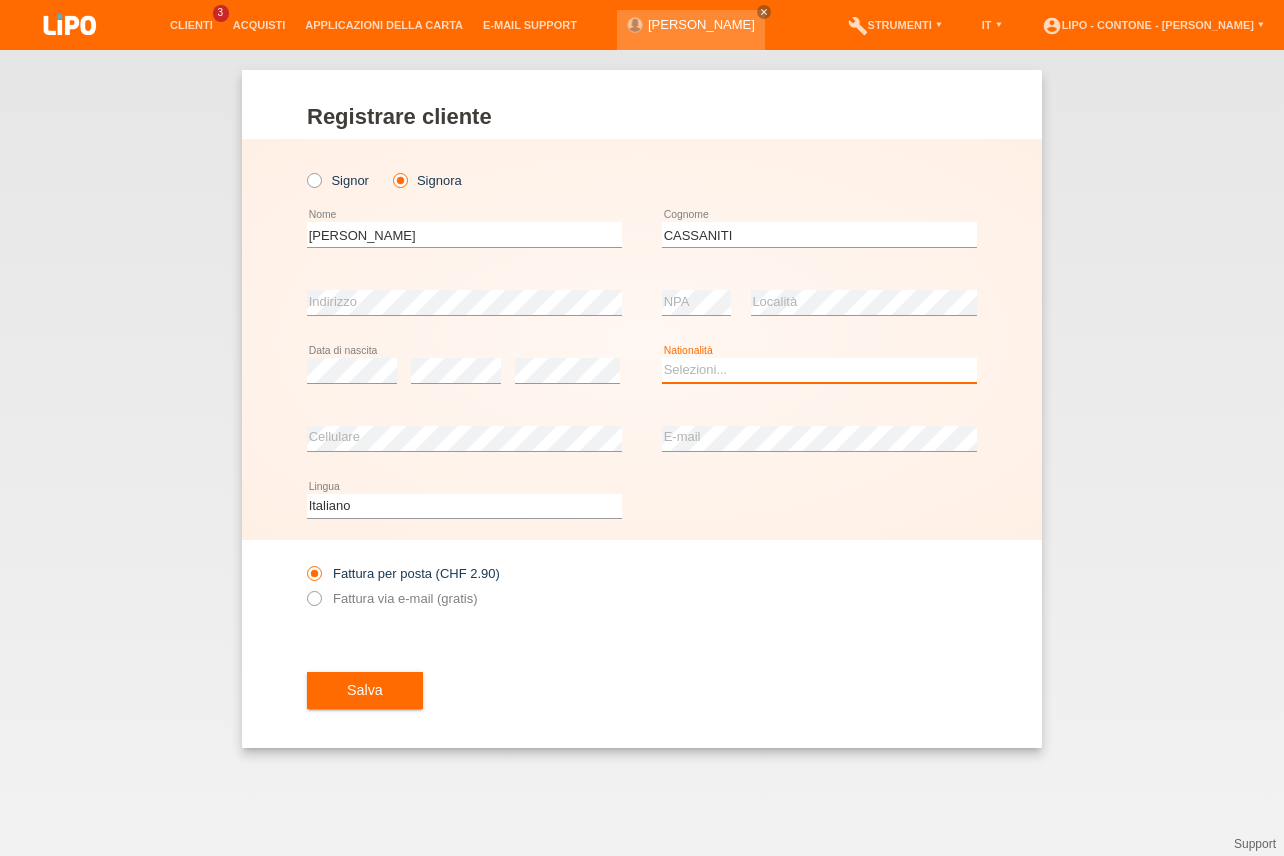 click on "Selezioni...
Svizzera
Austria
Germania
Liechtenstein
------------
Afghanistan
Albania
Algeria
Andorra
Angola
Anguilla Antartide" at bounding box center [819, 370] 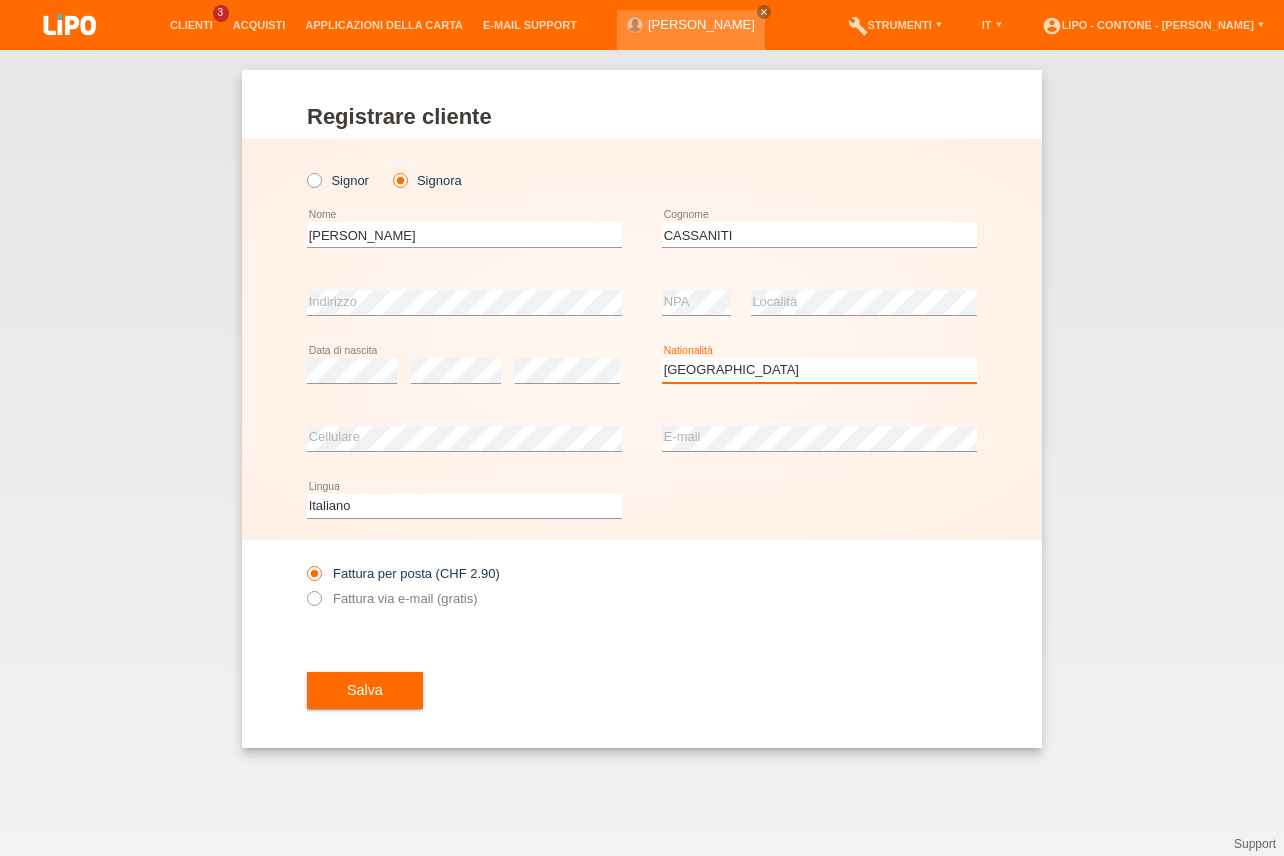 click on "Svizzera" at bounding box center (0, 0) 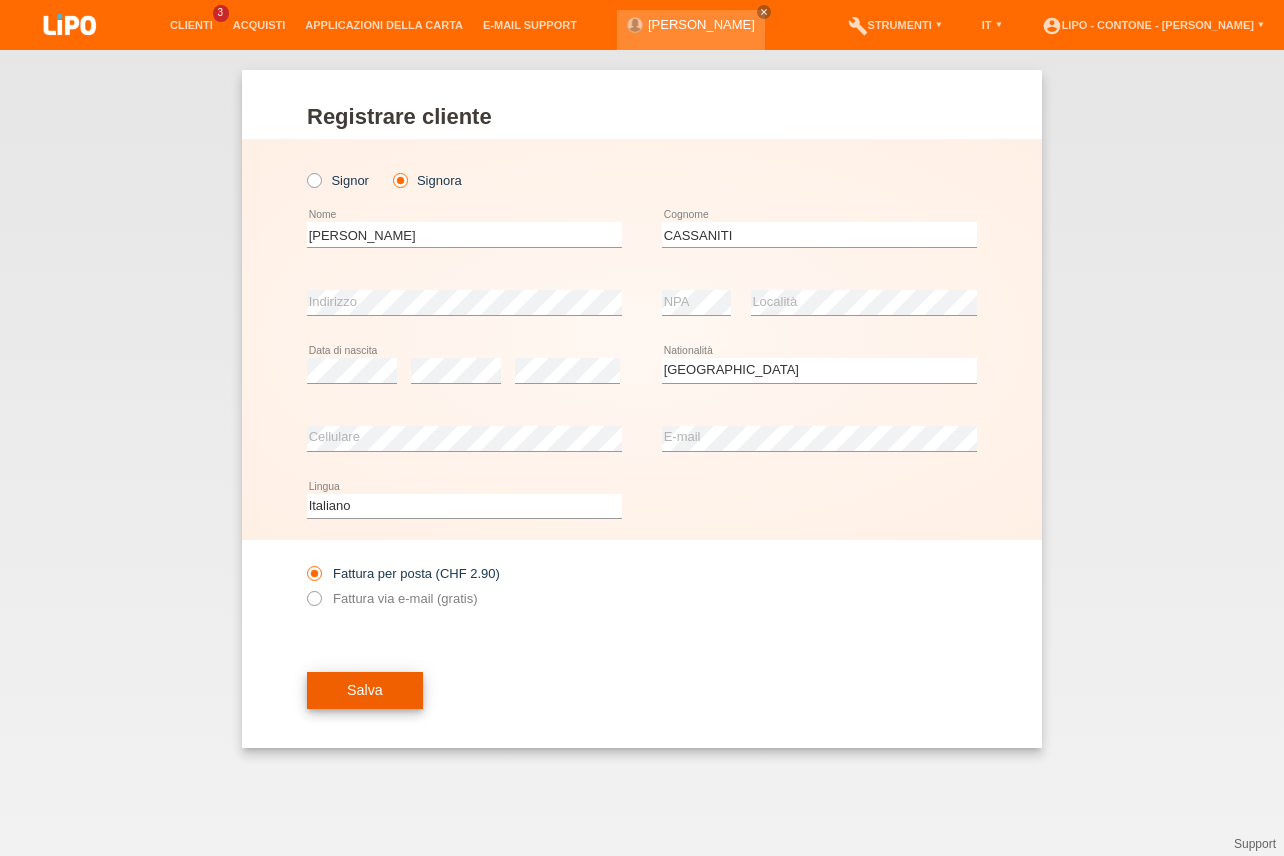 click on "Salva" at bounding box center (365, 691) 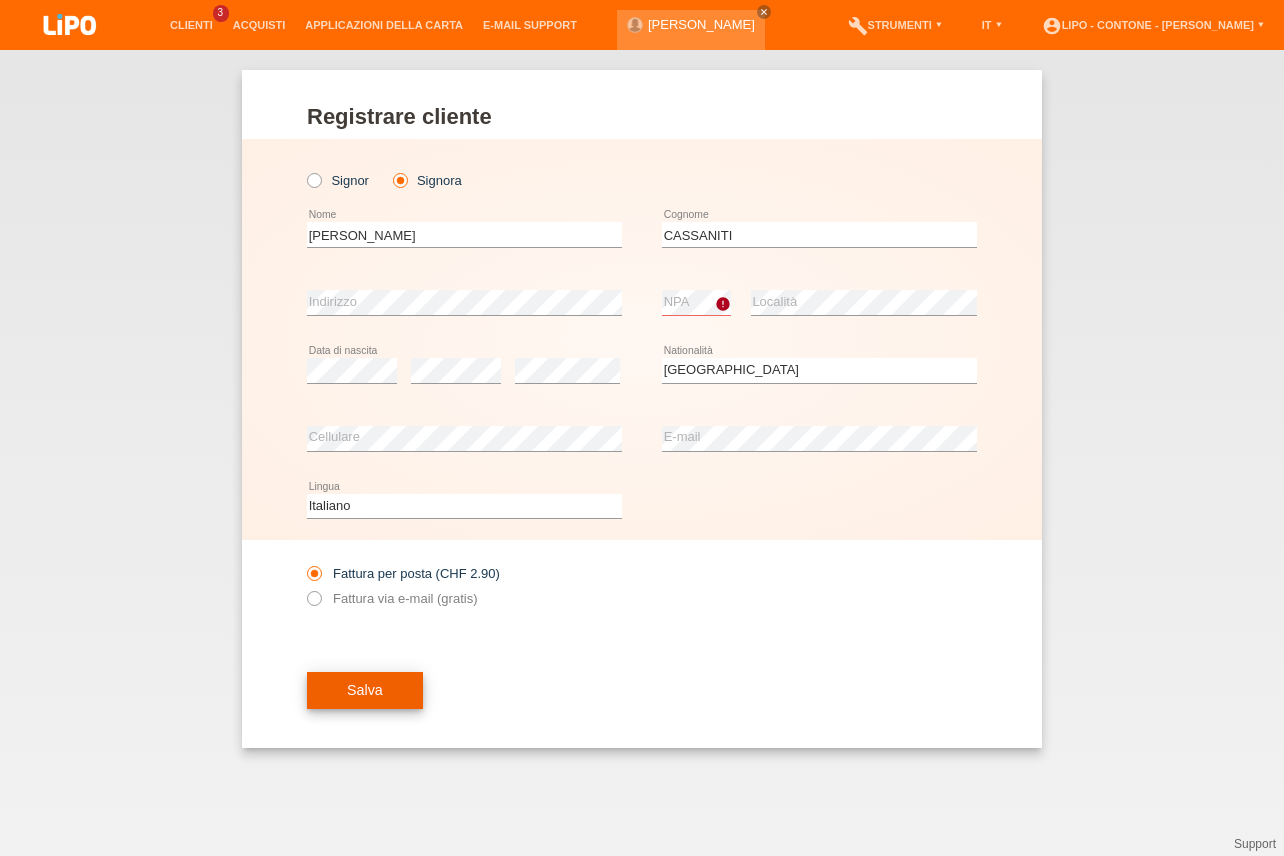 click on "Salva" at bounding box center [365, 691] 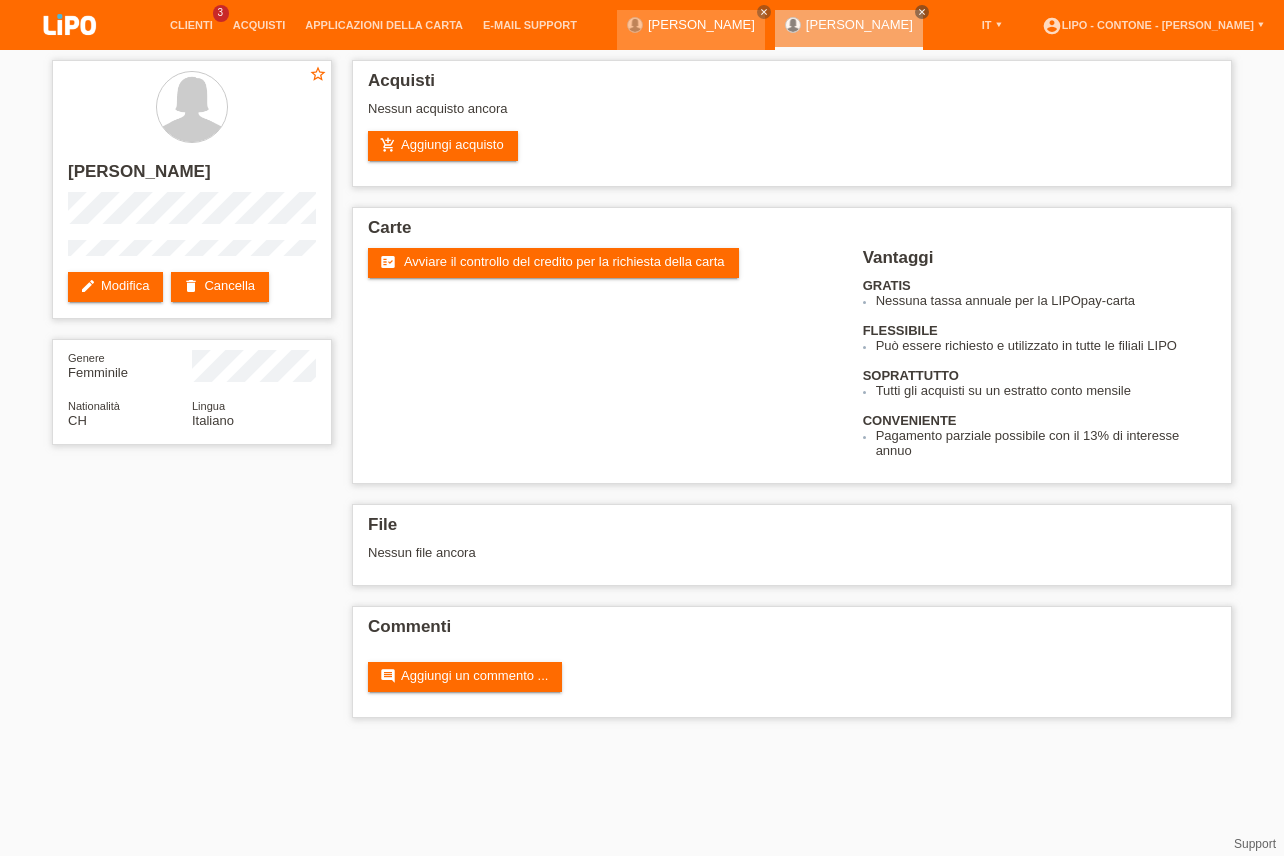 scroll, scrollTop: 0, scrollLeft: 0, axis: both 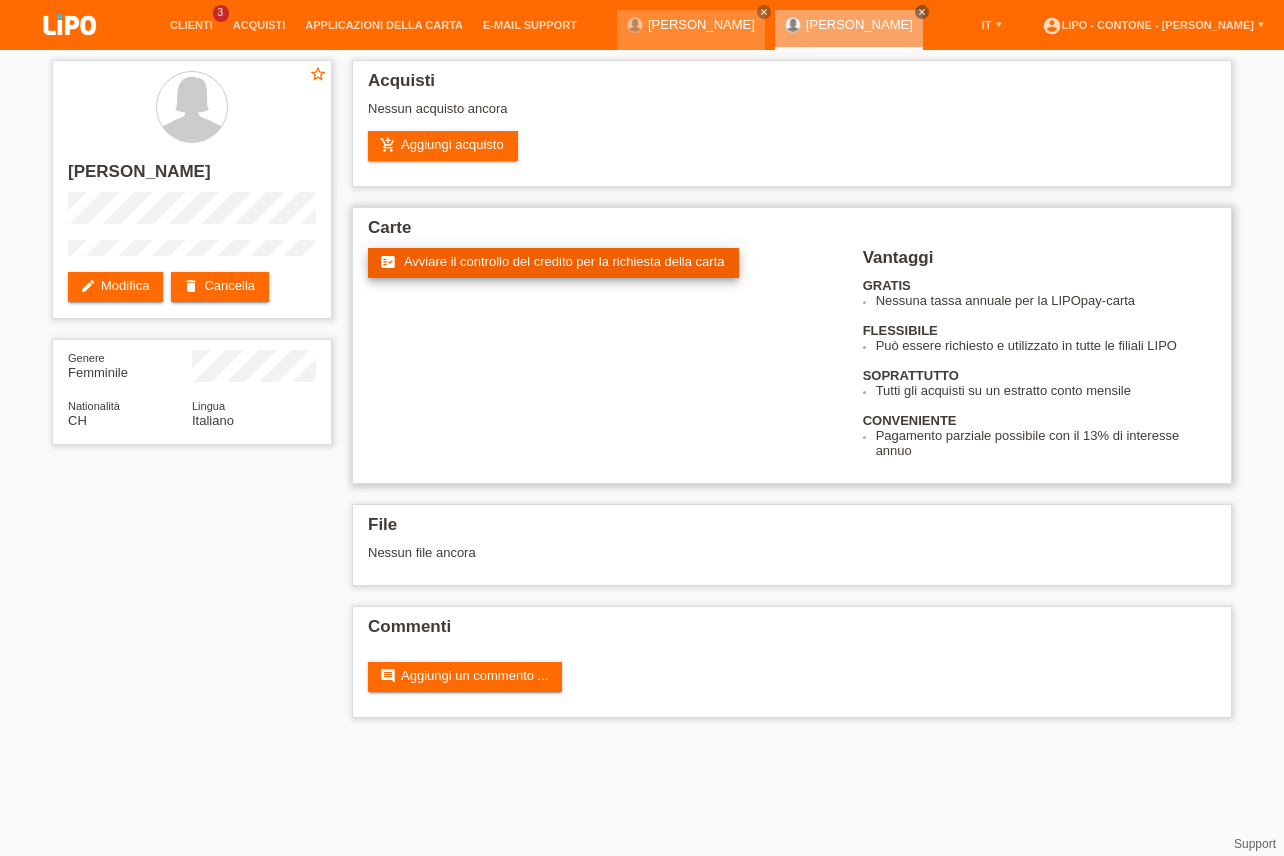 click on "Avviare il controllo del credito per la richiesta della carta" at bounding box center (564, 261) 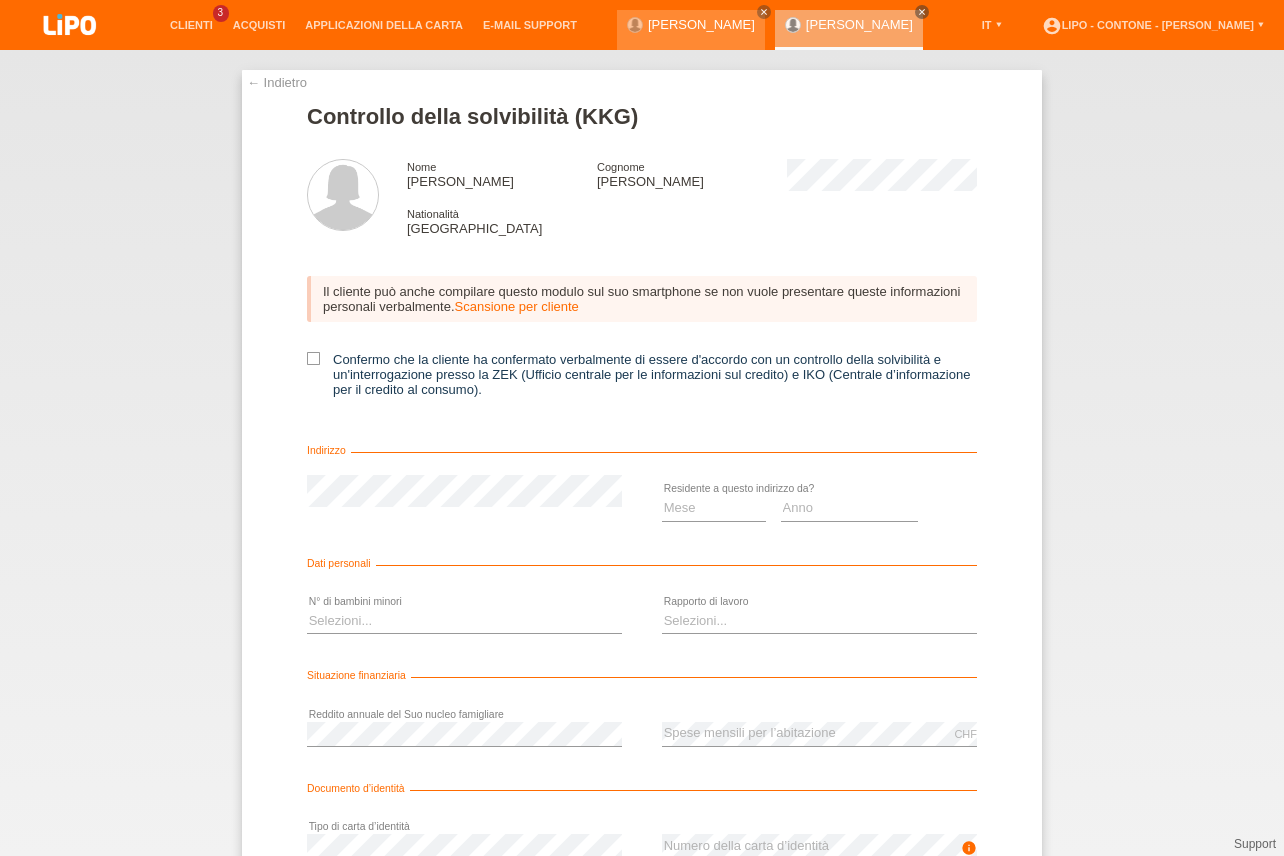 scroll, scrollTop: 0, scrollLeft: 0, axis: both 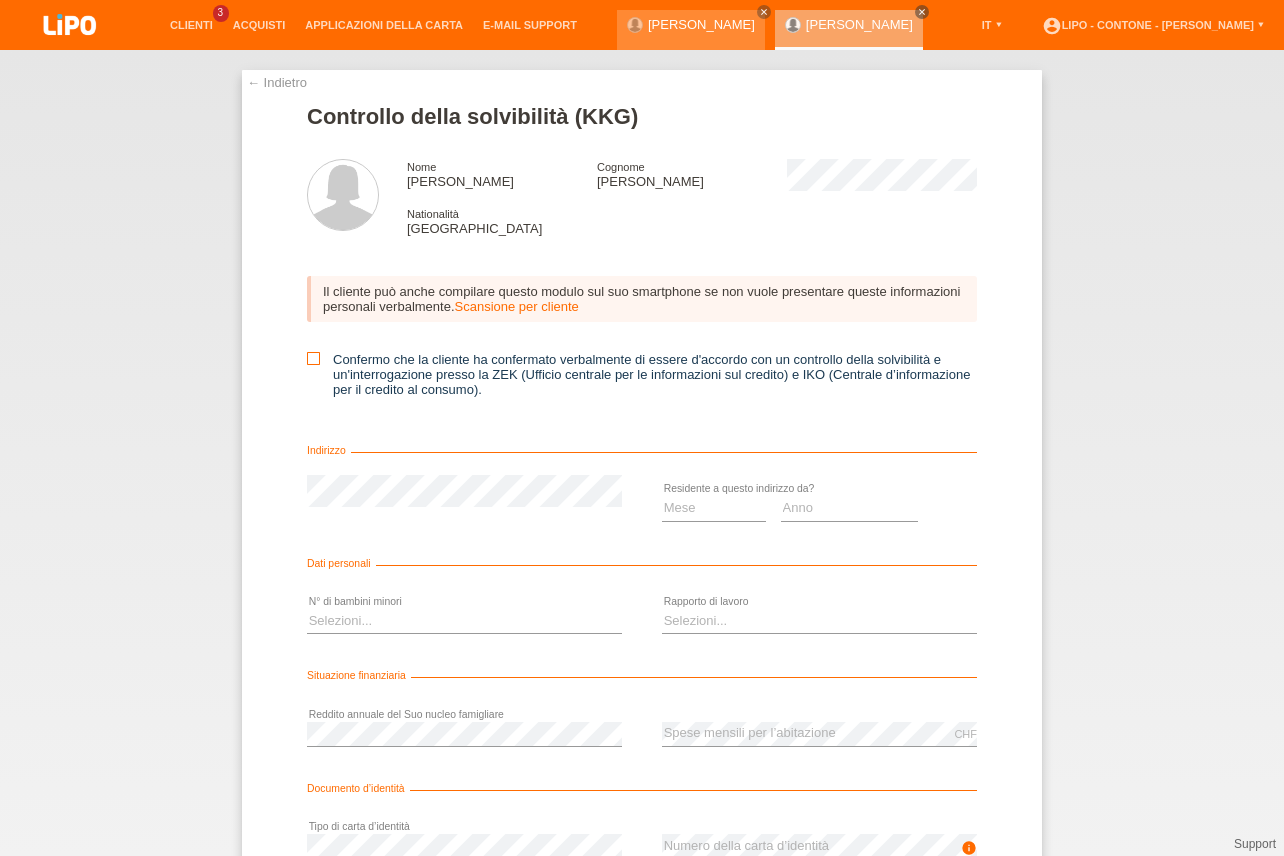 click on "Confermo che la cliente ha confermato verbalmente di essere d'accordo con un controllo della solvibilità e un'interrogazione presso la ZEK (Ufficio centrale per le informazioni sul credito) e IKO (Centrale d’informazione per il credito al consumo)." at bounding box center (642, 374) 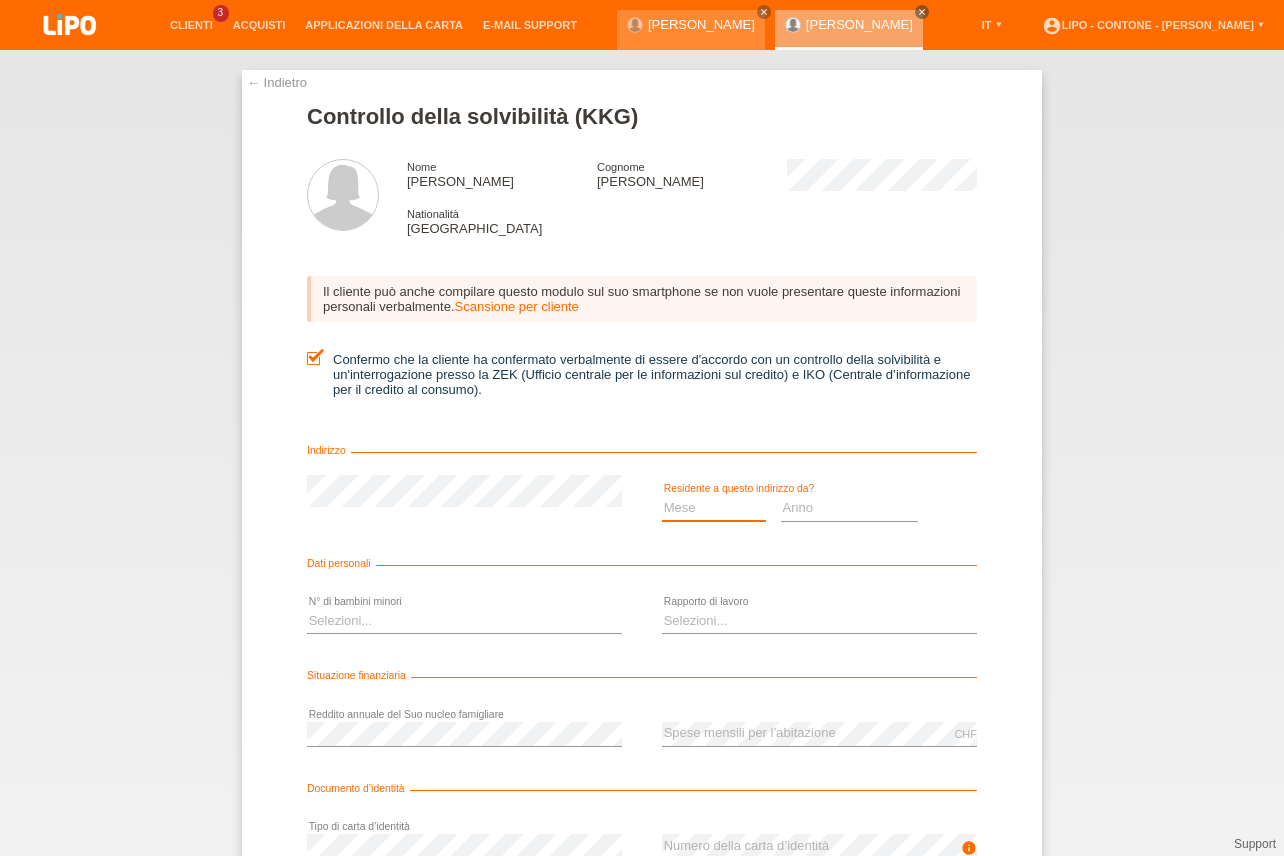 click on "Mese
01
02
03
04
05
06
07
08
09
10" at bounding box center [714, 508] 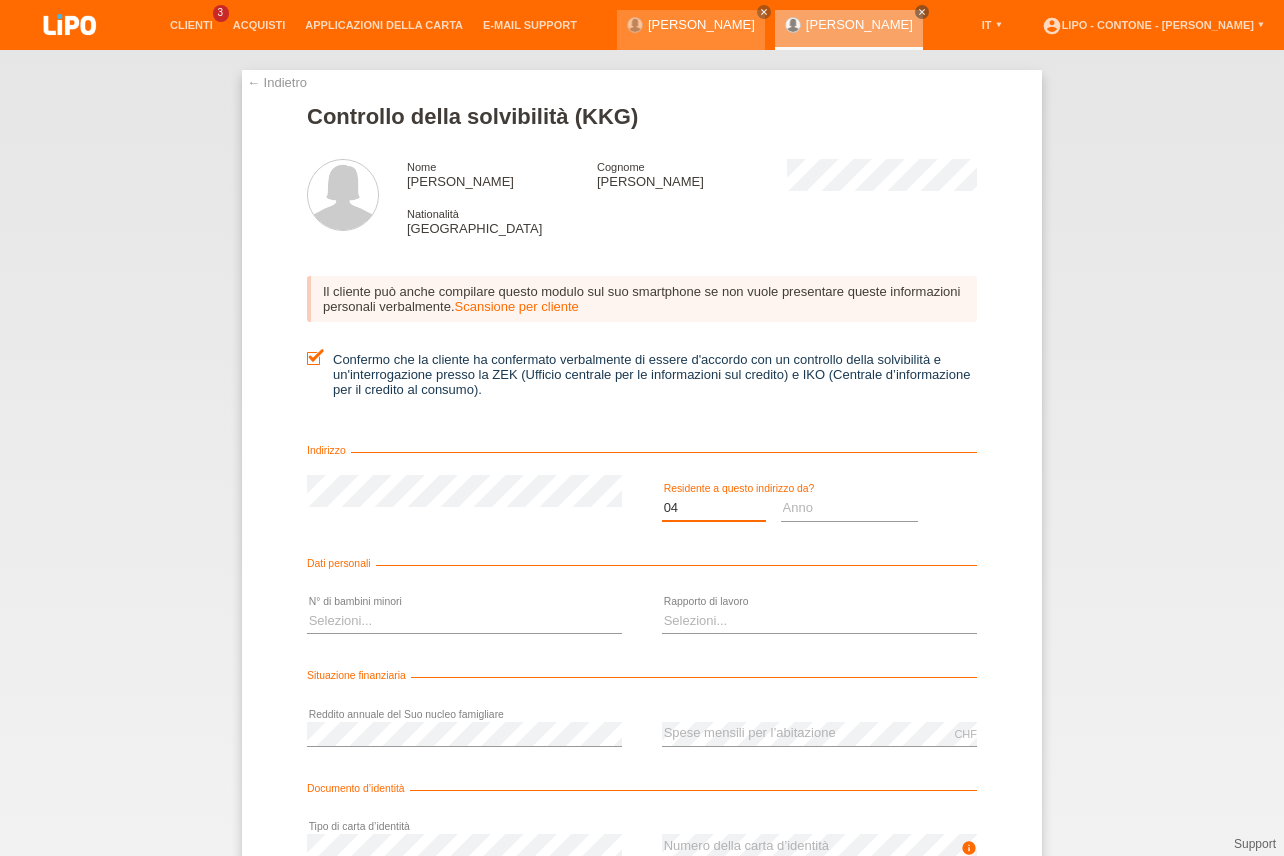 click on "04" at bounding box center (0, 0) 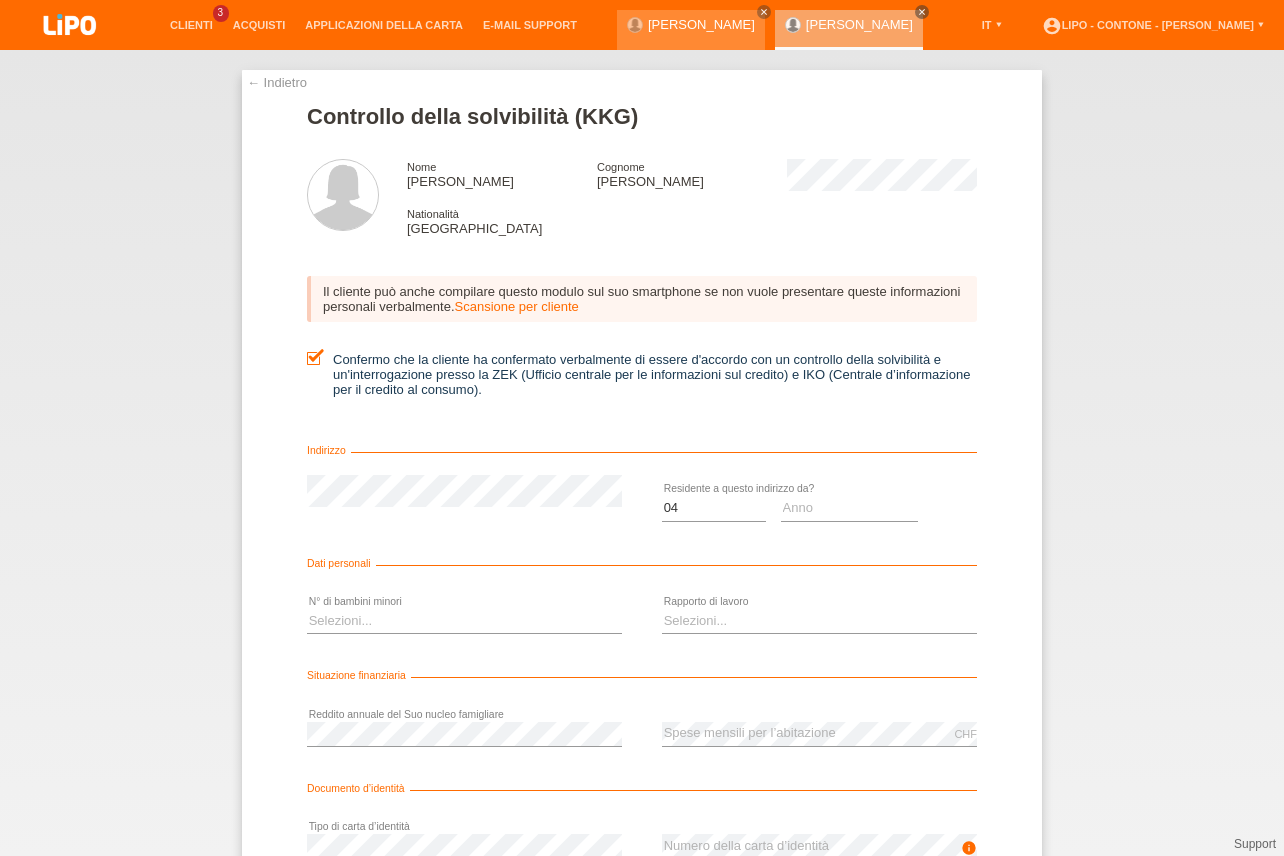 click on "Anno
2025
2024
2023
2022
2021
2020
2019
2018
2017" at bounding box center [850, 509] 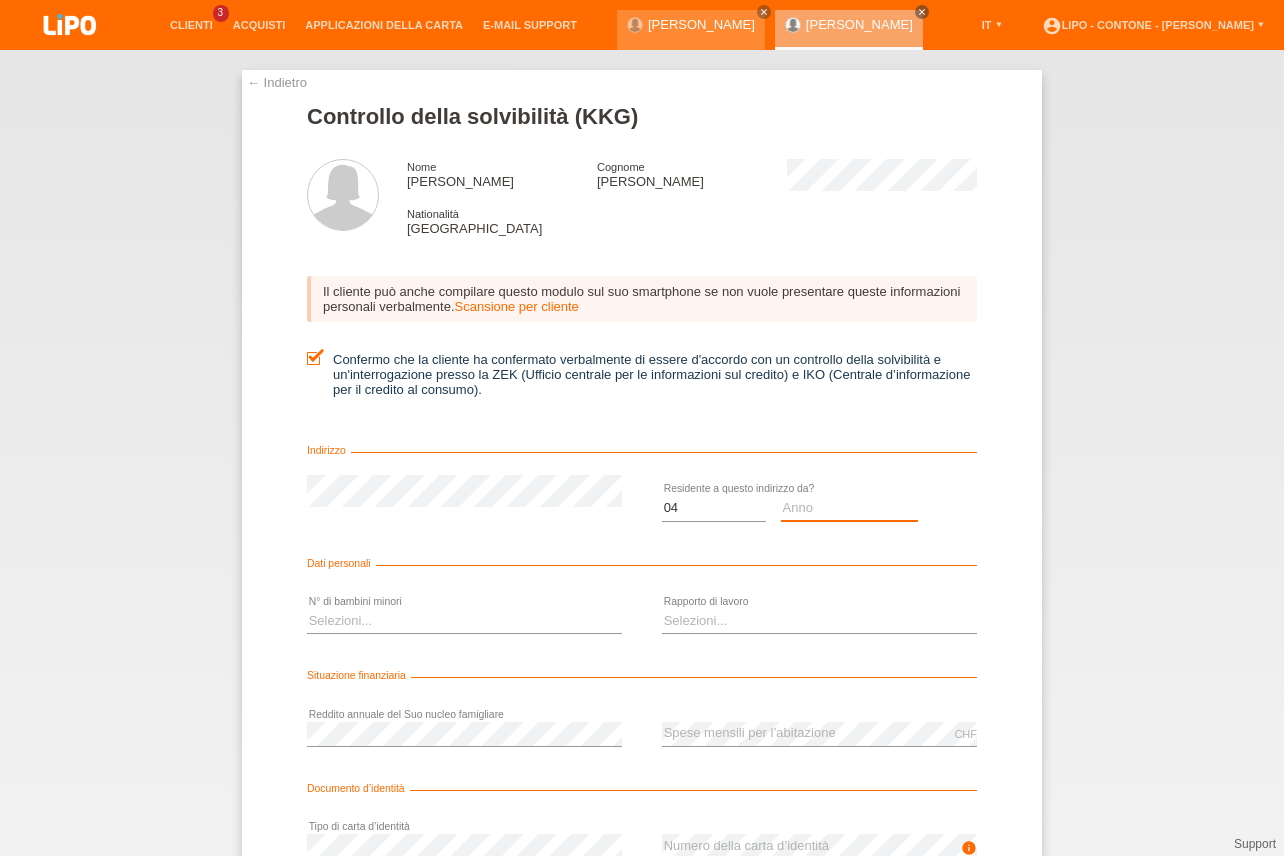 click on "Anno
2025
2024
2023
2022
2021
2020
2019
2018
2017
2016 2015 2014 2013 2012 2011 2010 2009 2008 2007 2006 2005 2004 2003" at bounding box center (850, 508) 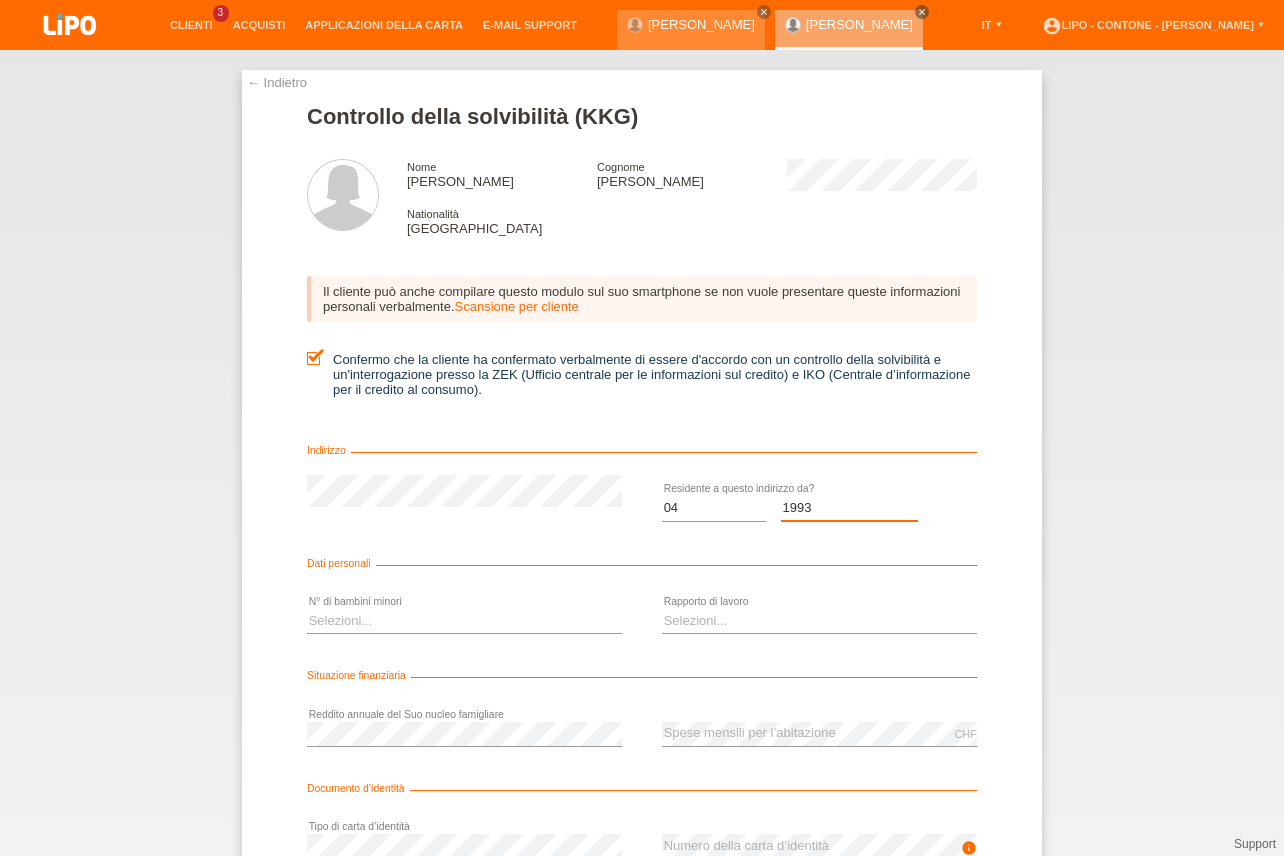 click on "1993" at bounding box center (0, 0) 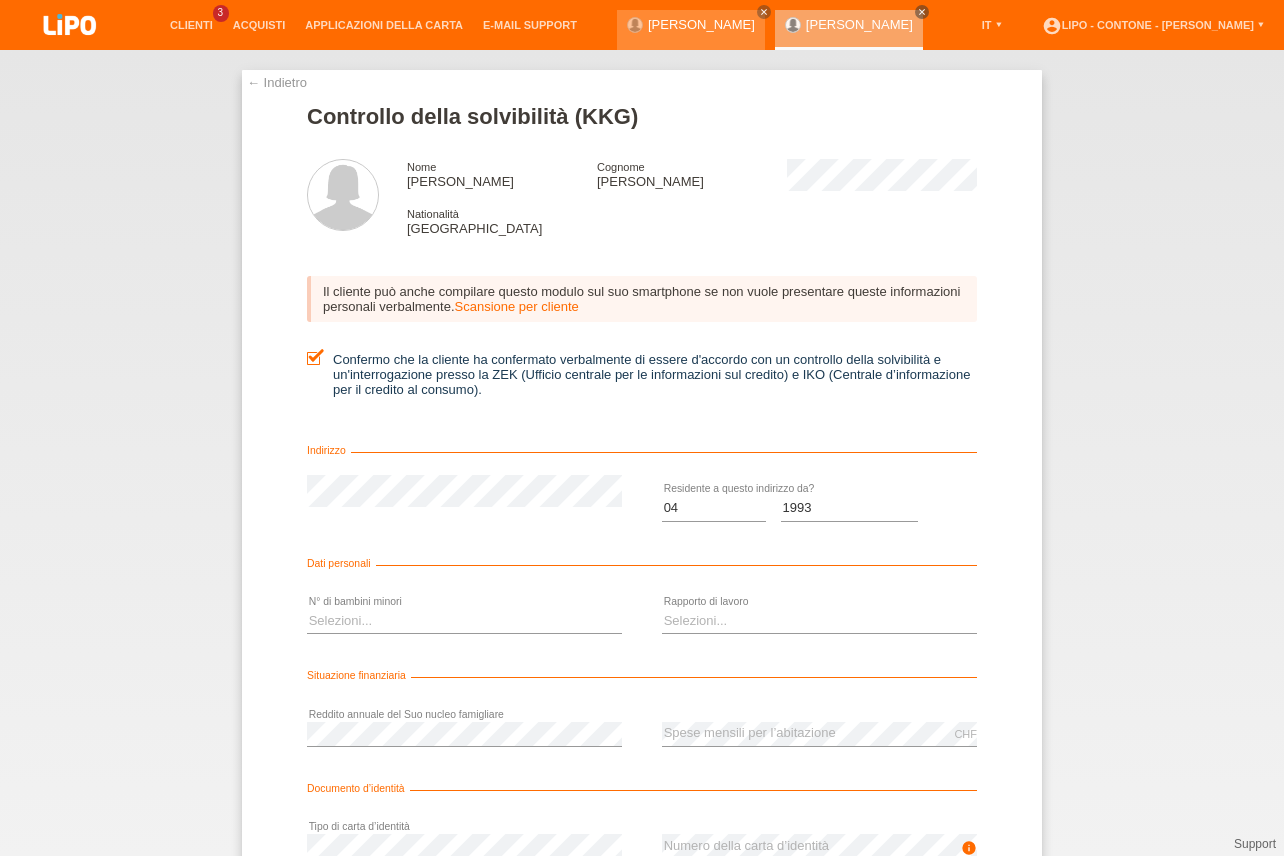 click on "Selezioni...
0
1
2
3
4
5
6
7
8
9
error" at bounding box center [464, 622] 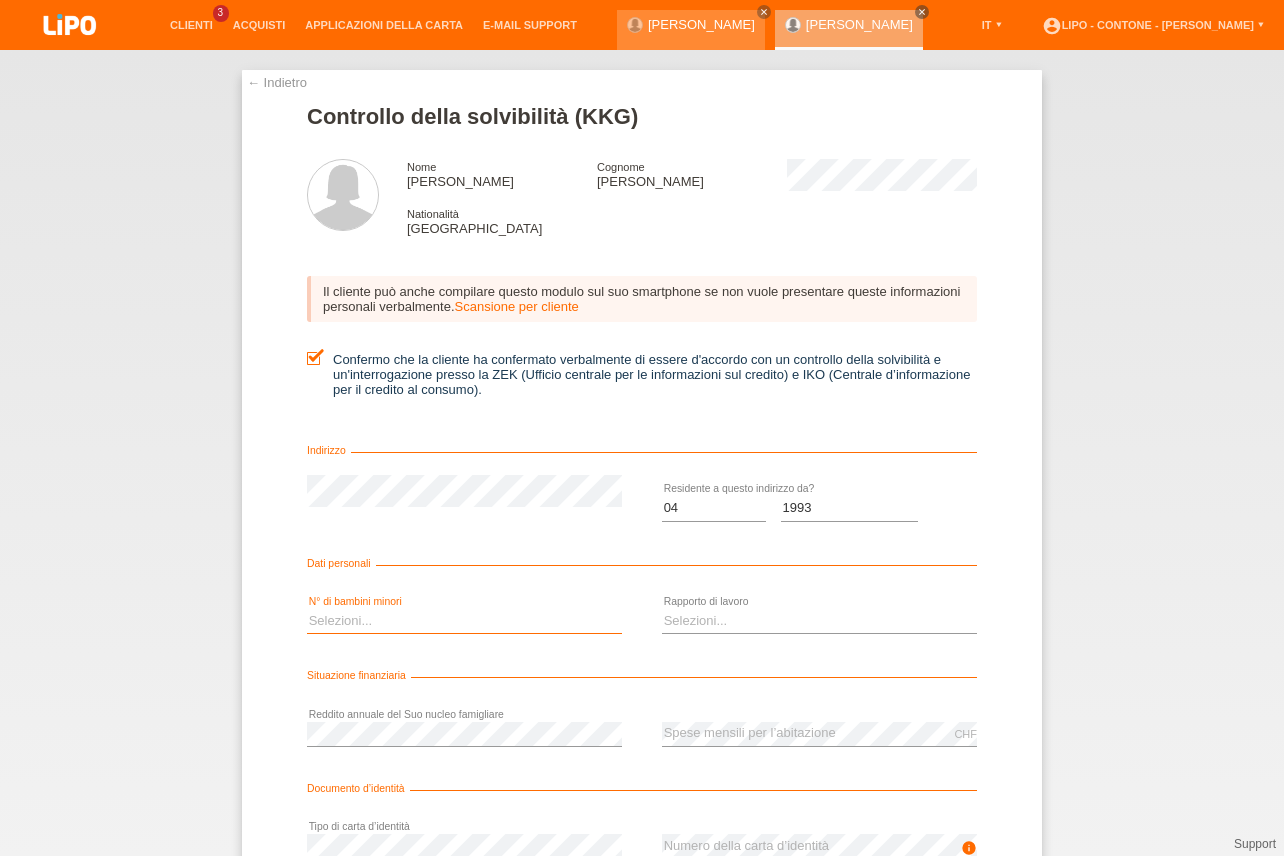 click on "Selezioni...
0
1
2
3
4
5
6
7
8
9" at bounding box center (464, 621) 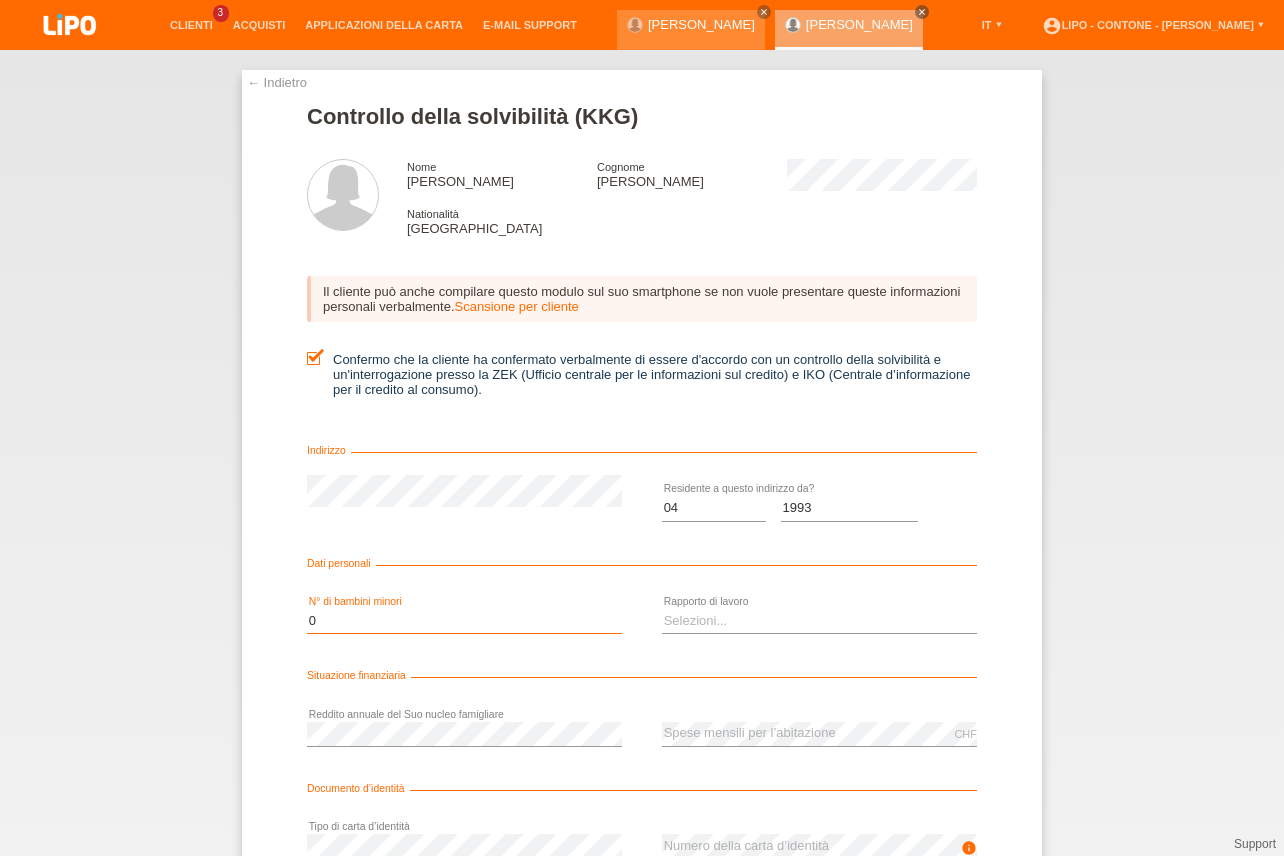 click on "0" at bounding box center [0, 0] 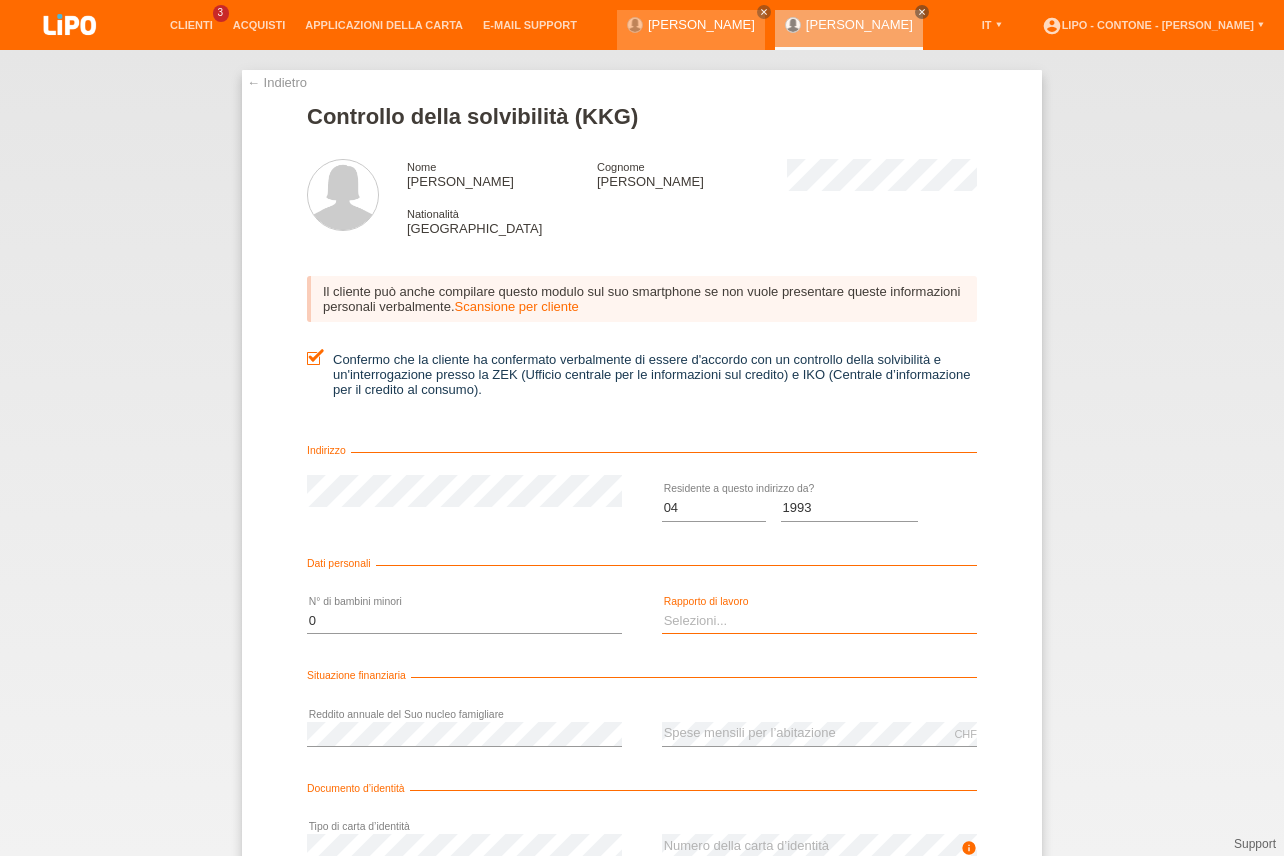 click on "Selezioni...
A tempo indeterminato
A tempo determinato
Apprendista/studente
Pensionato
Non impiegato
Casalinga/Casalingo
Indipendente" at bounding box center (819, 621) 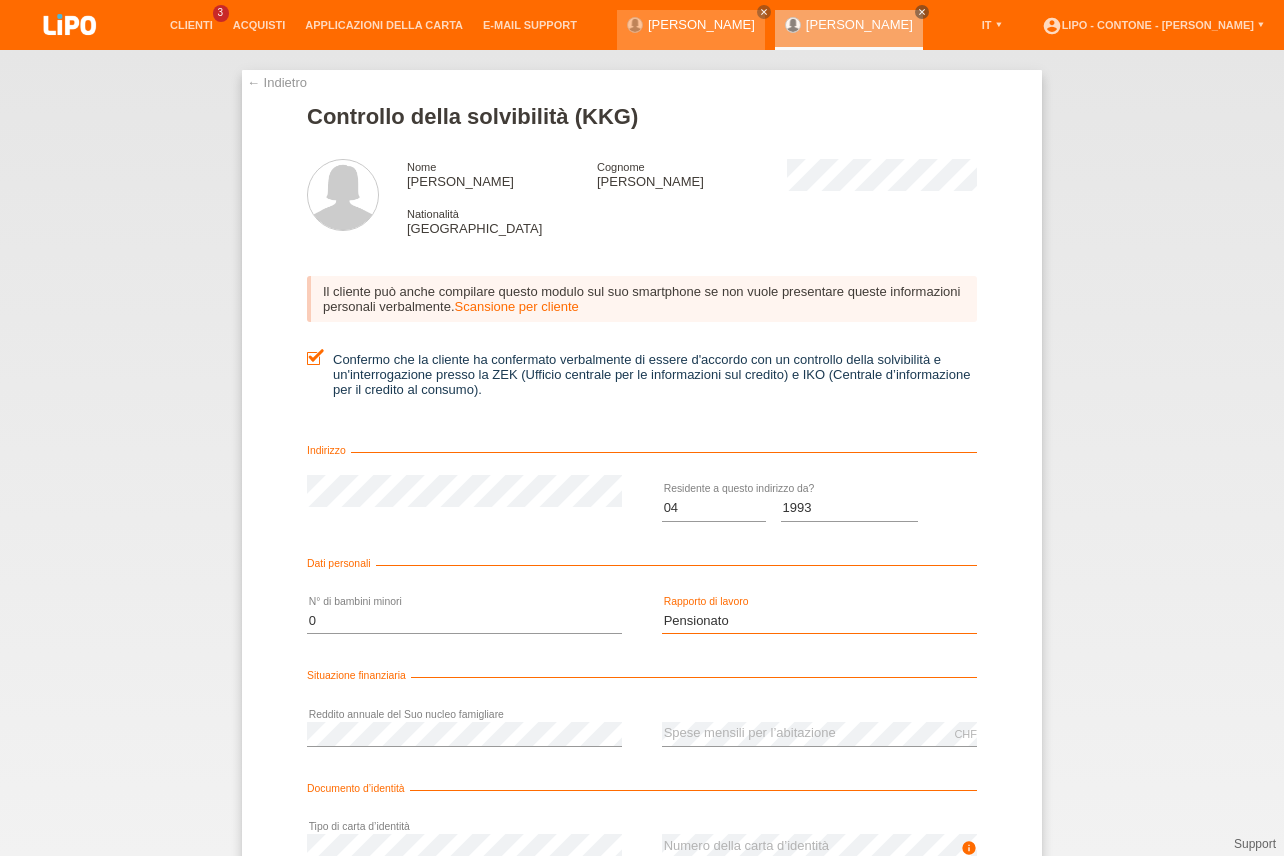 click on "Pensionato" at bounding box center (0, 0) 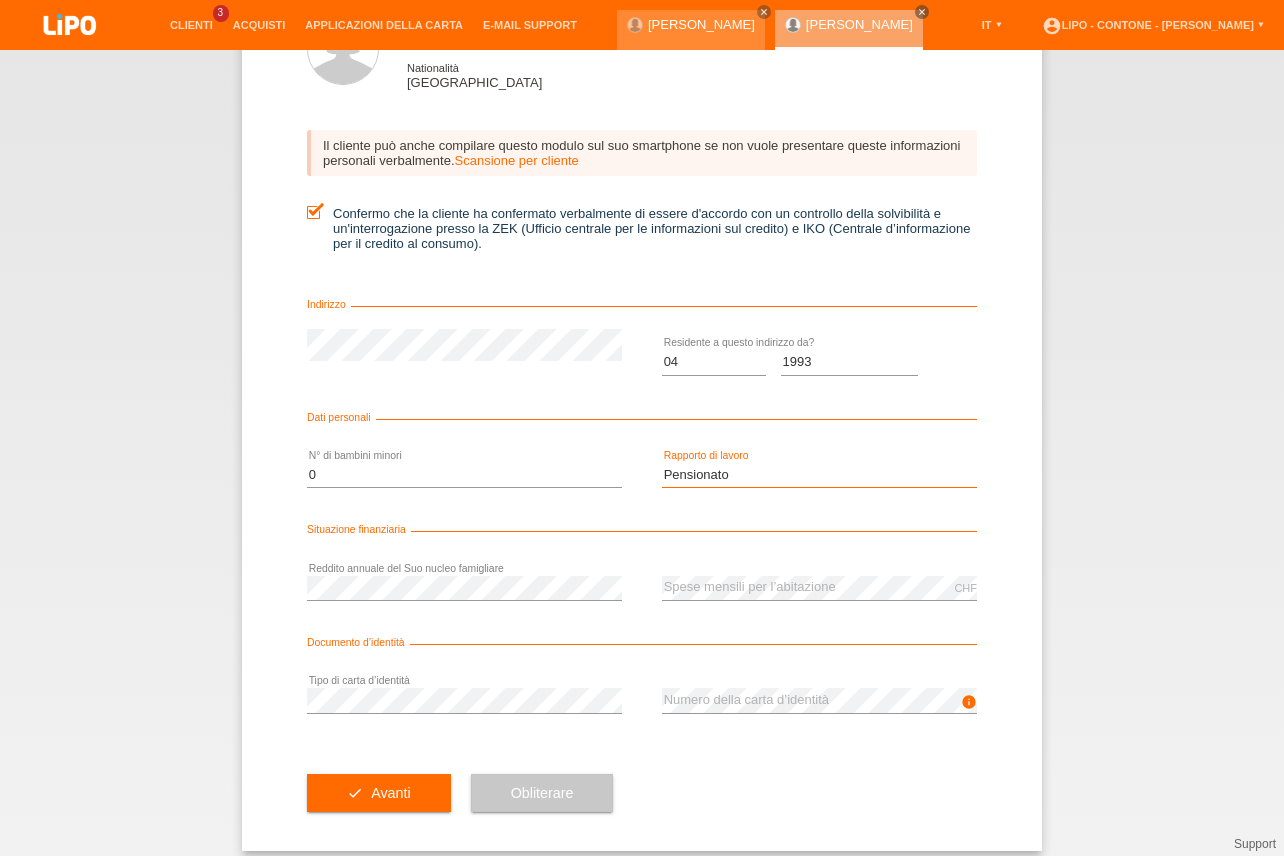 scroll, scrollTop: 170, scrollLeft: 0, axis: vertical 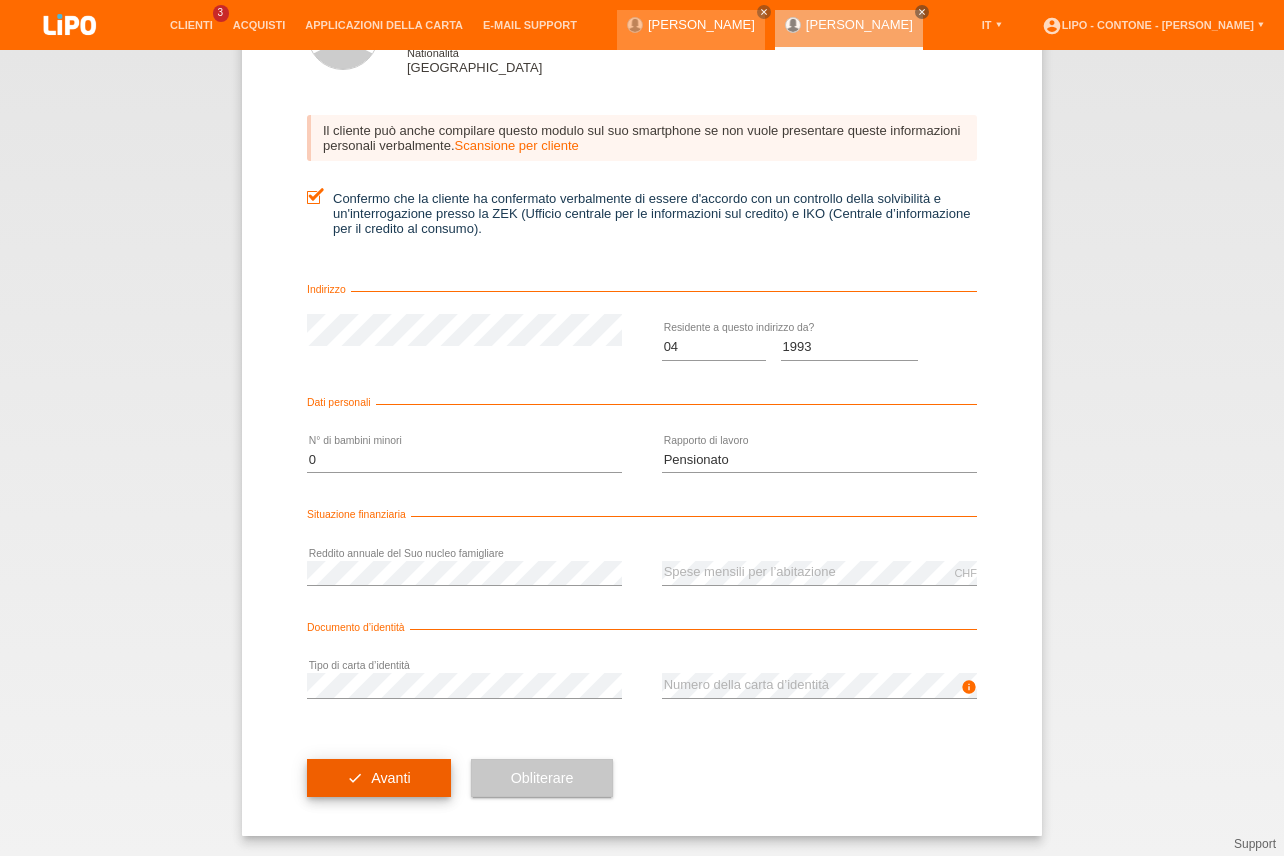 click on "check   Avanti" at bounding box center (379, 778) 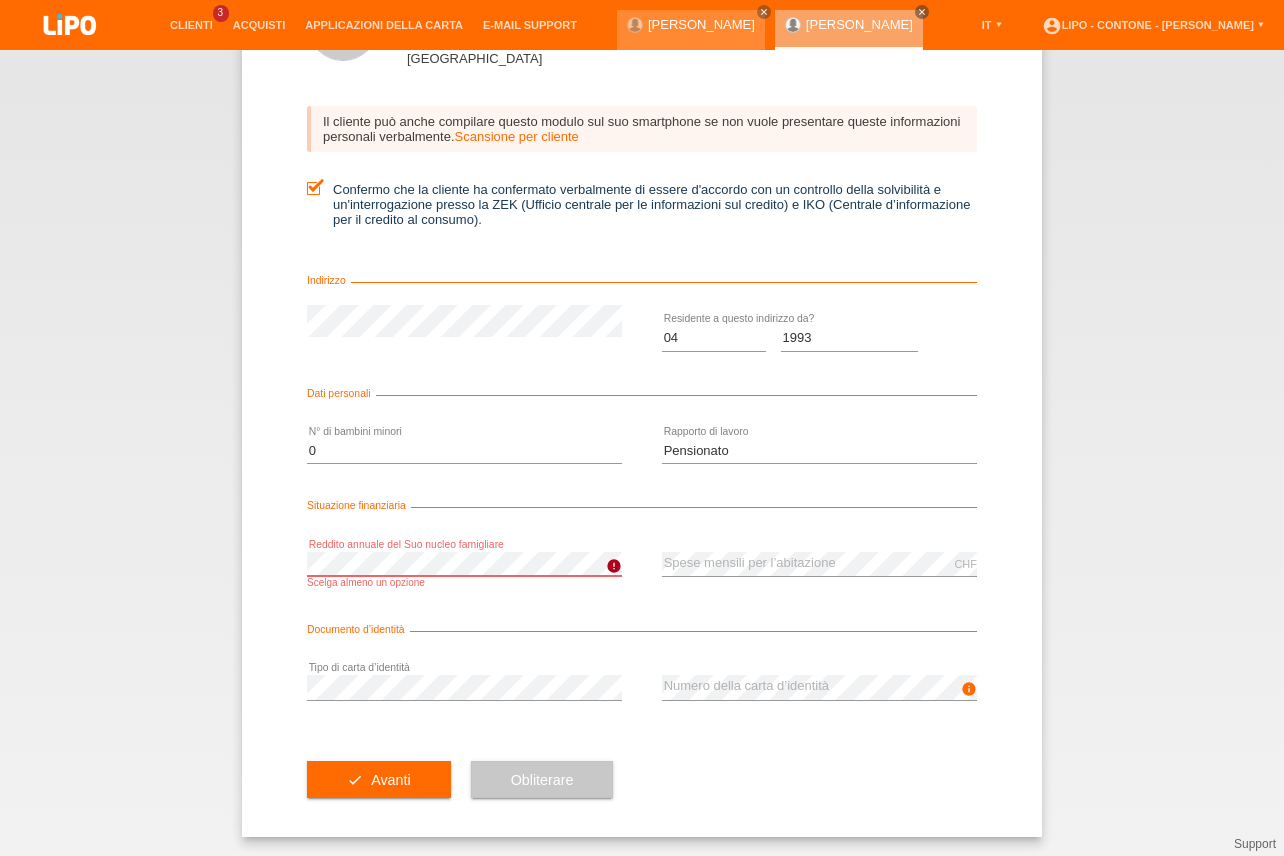 scroll, scrollTop: 0, scrollLeft: 0, axis: both 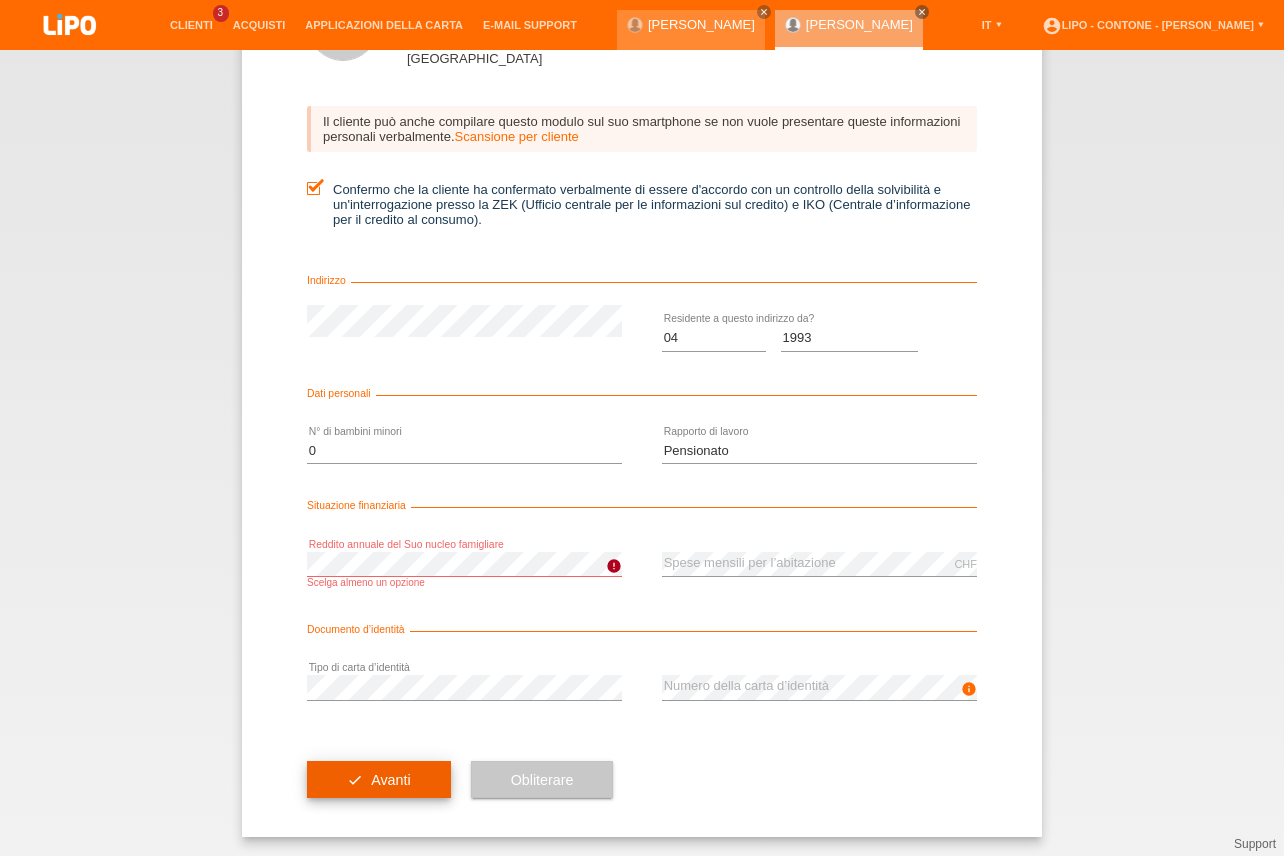 click on "check   Avanti" at bounding box center [379, 780] 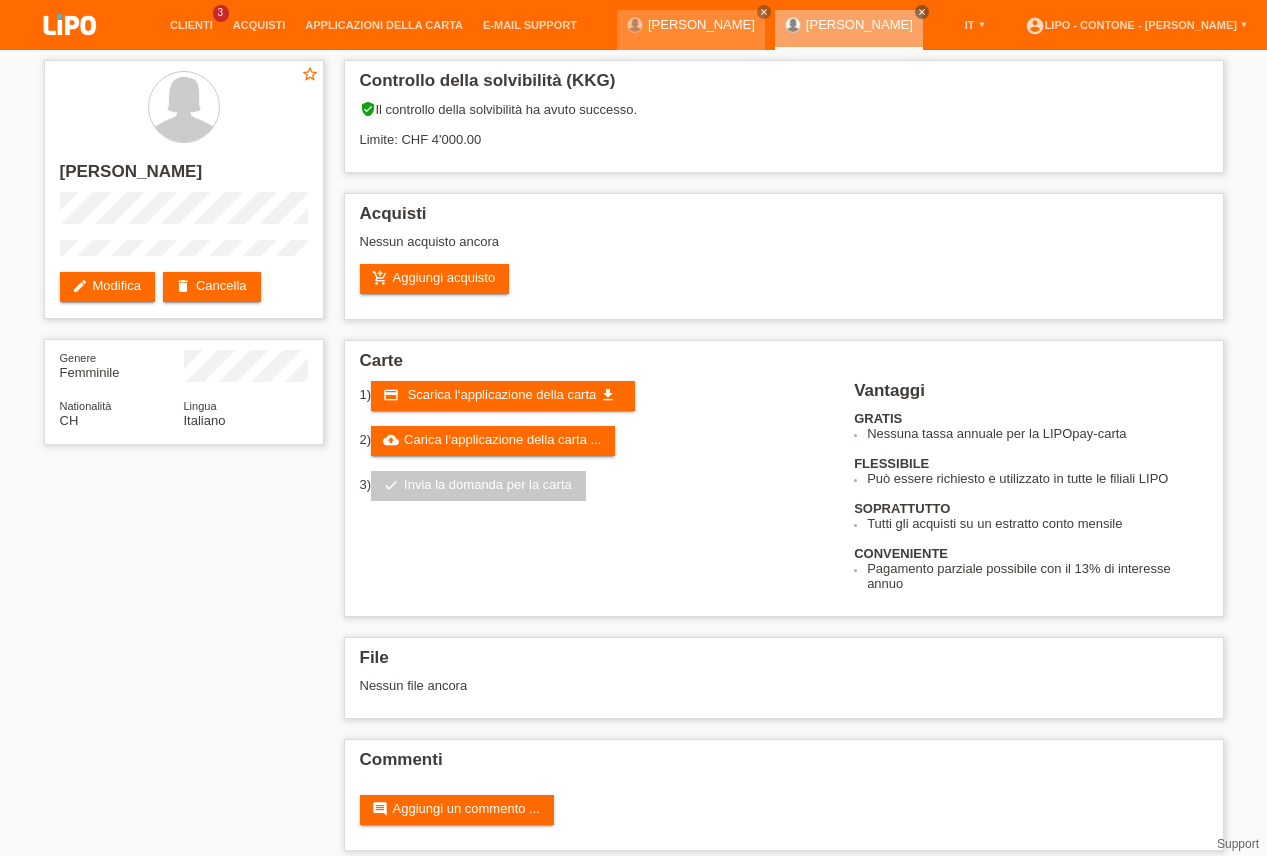 scroll, scrollTop: 0, scrollLeft: 0, axis: both 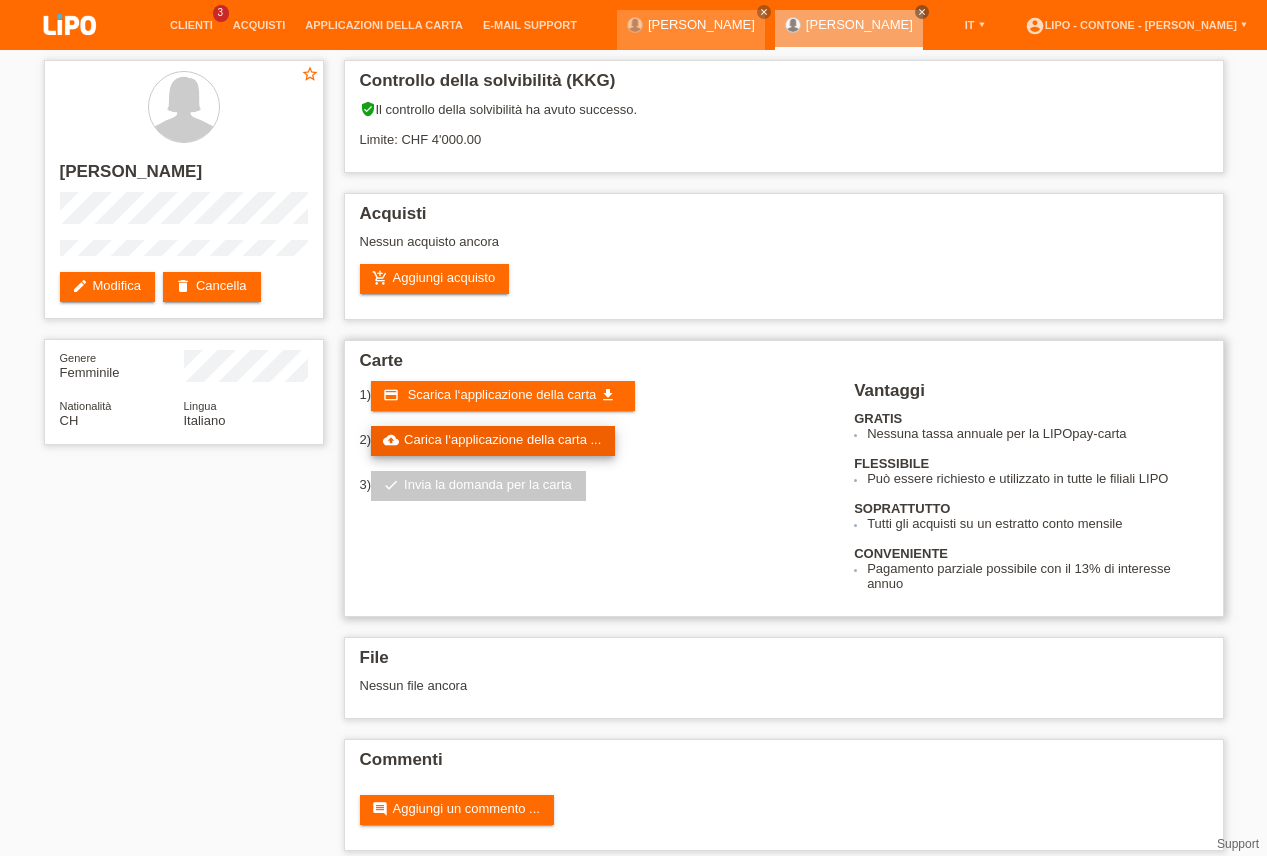 click on "cloud_upload  Carica l‘applicazione della carta ..." at bounding box center (493, 441) 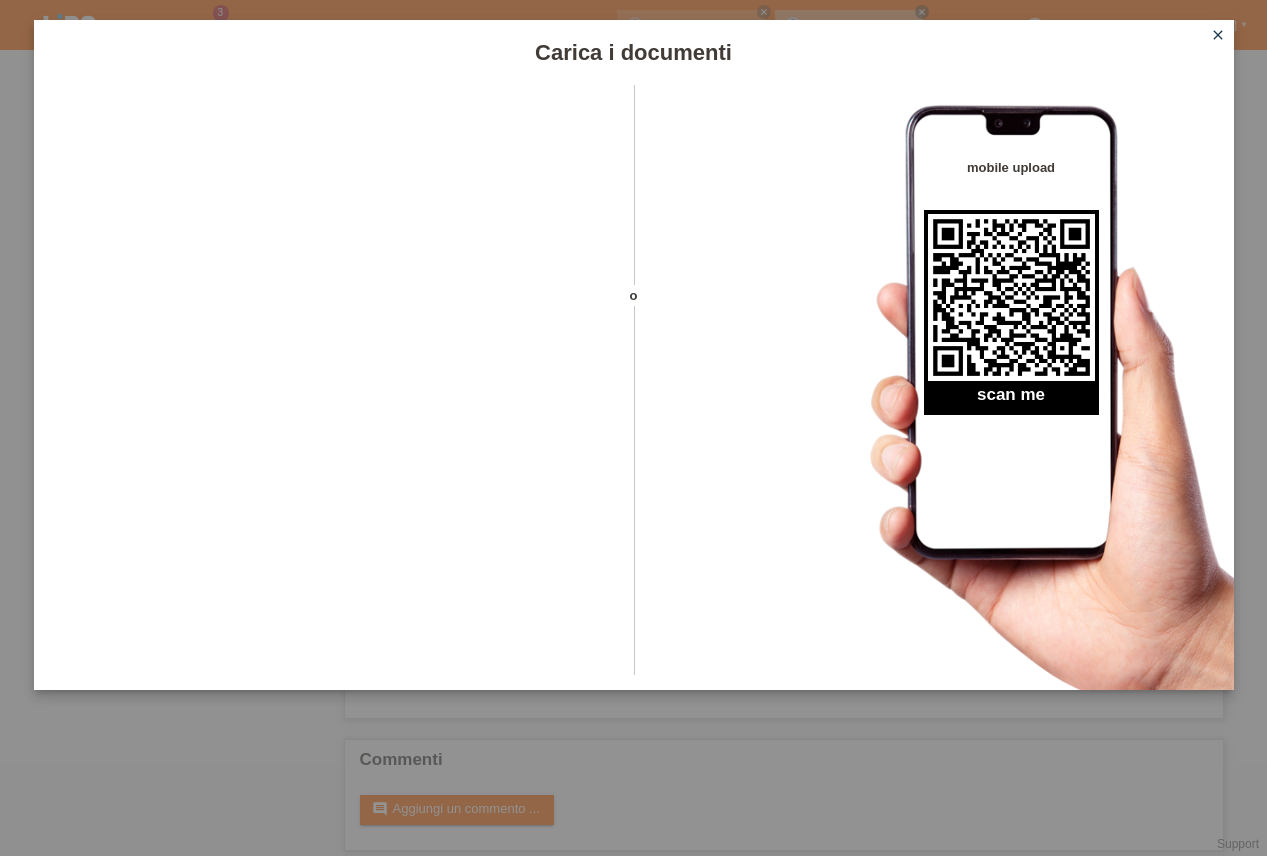 click on "Carica i documenti
o
mobile upload
scan me
close" at bounding box center (633, 428) 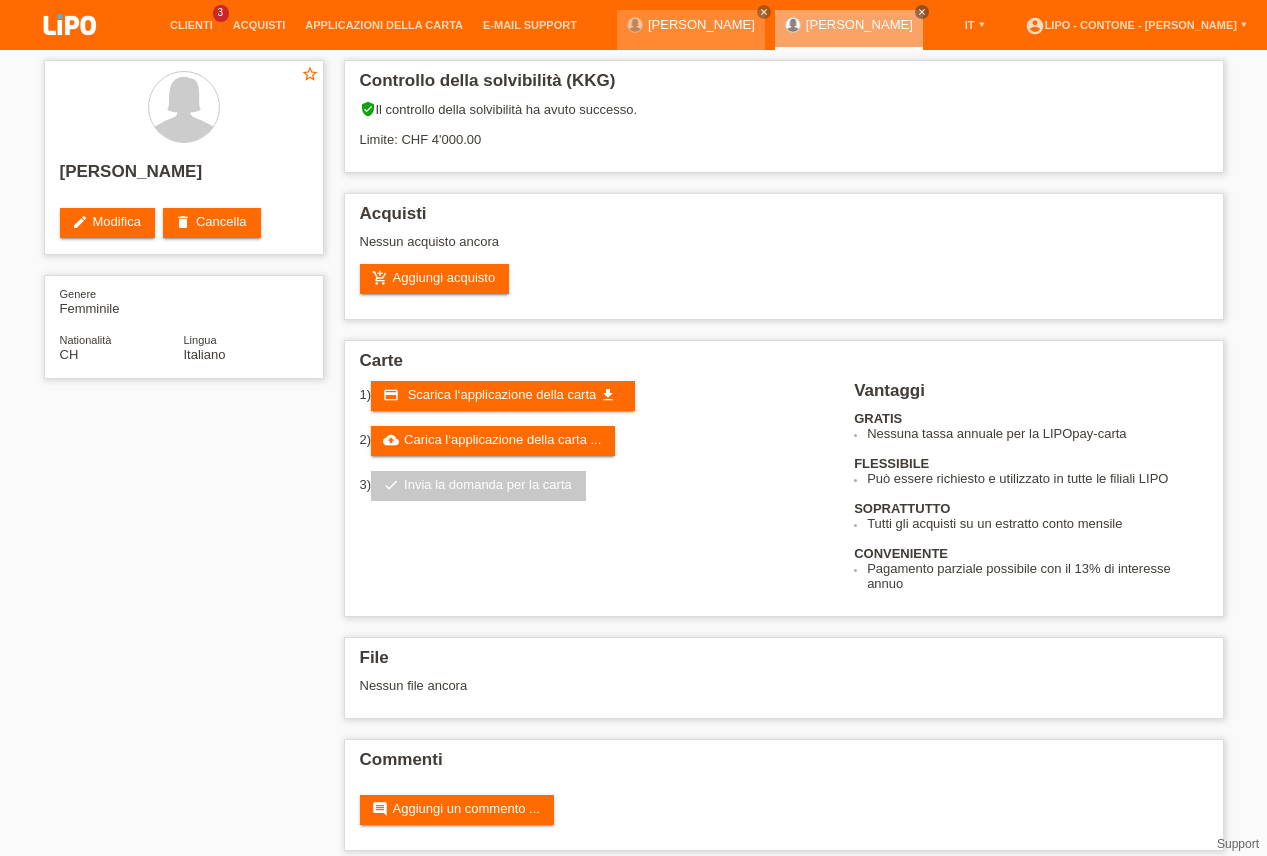 scroll, scrollTop: 0, scrollLeft: 0, axis: both 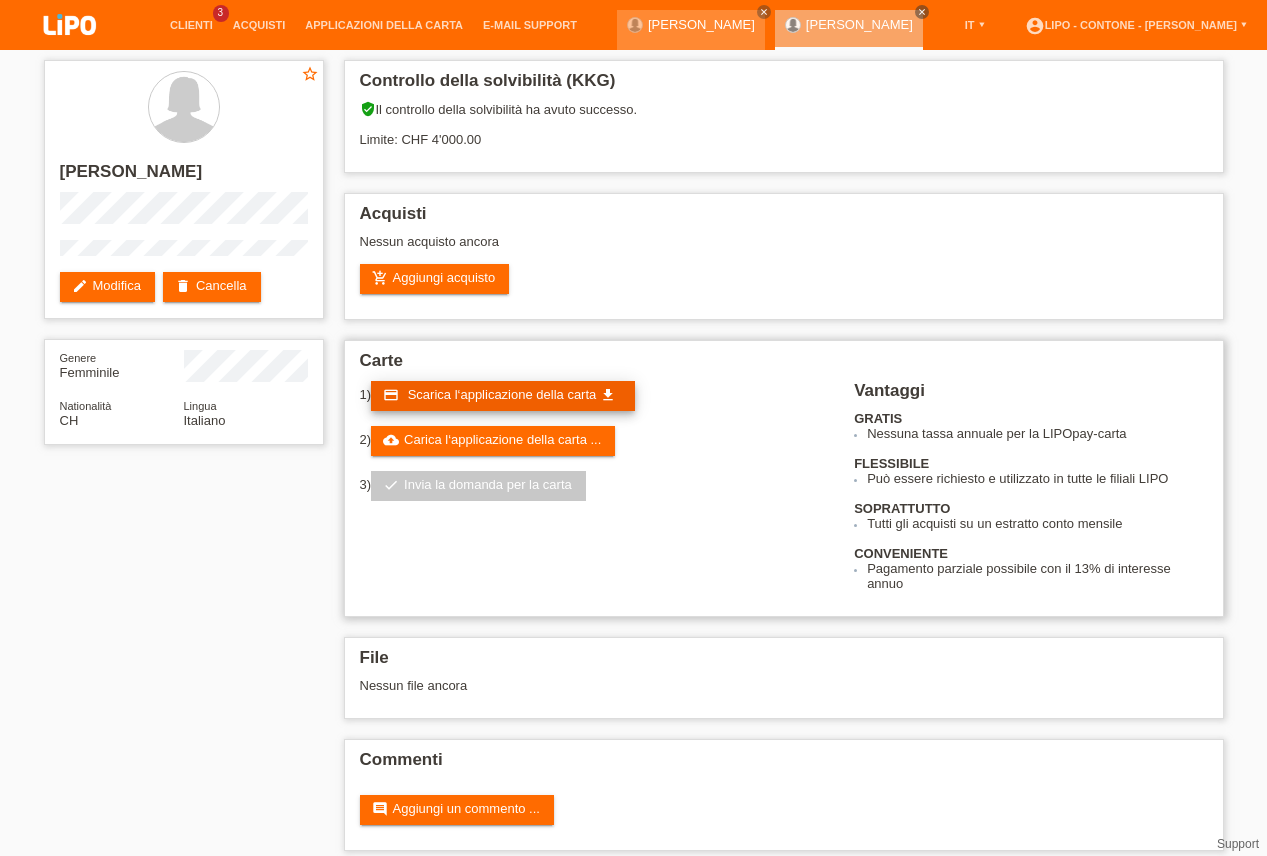 click on "Scarica l‘applicazione della carta" at bounding box center (502, 394) 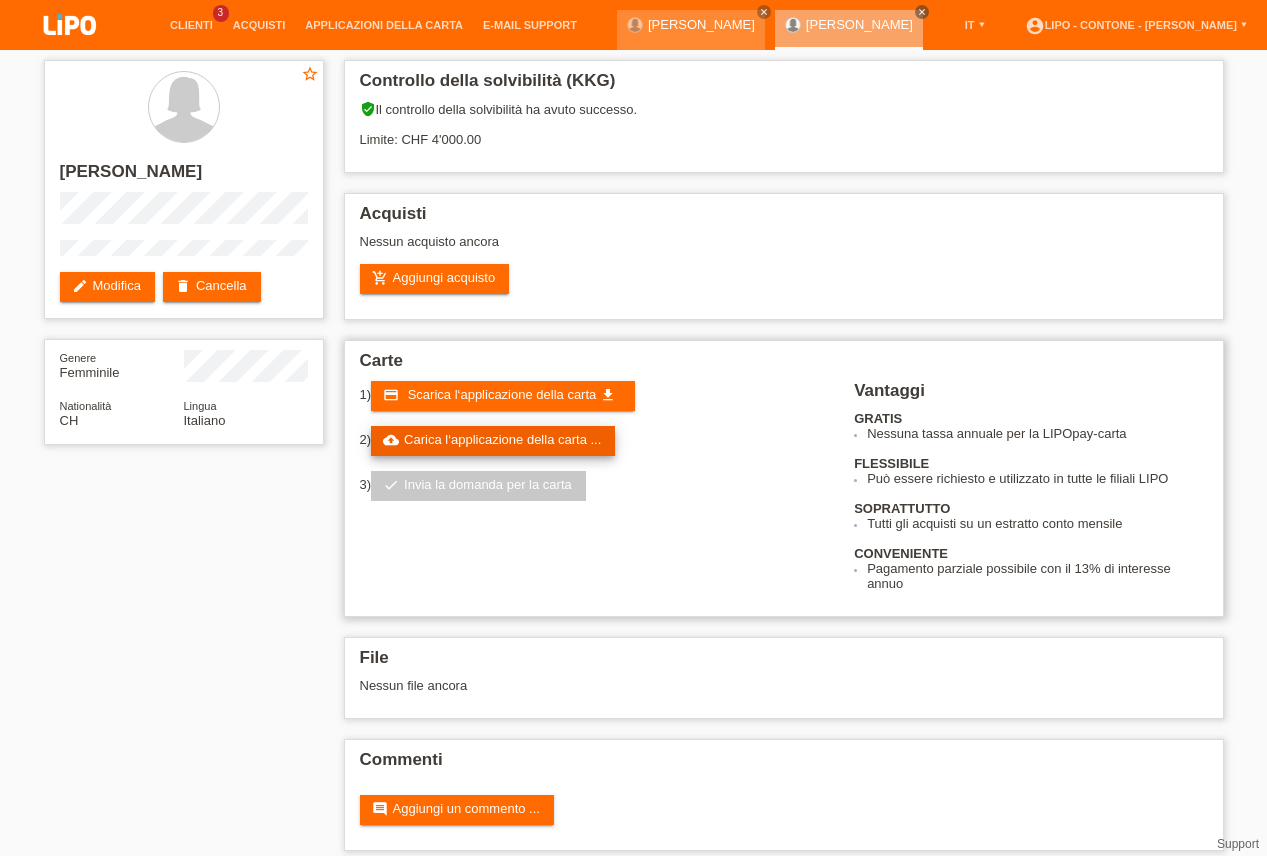 click on "cloud_upload  Carica l‘applicazione della carta ..." at bounding box center [493, 441] 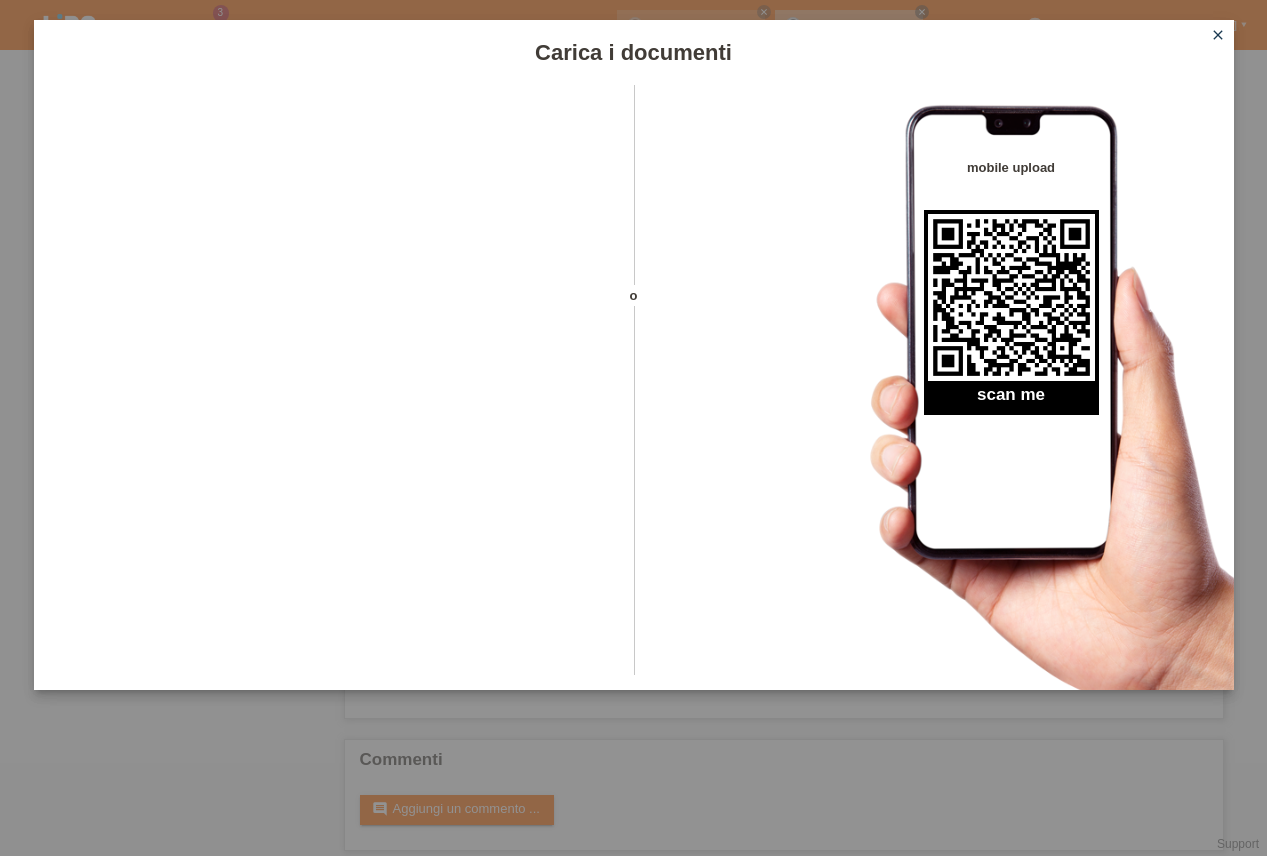 click on "close" at bounding box center (1218, 35) 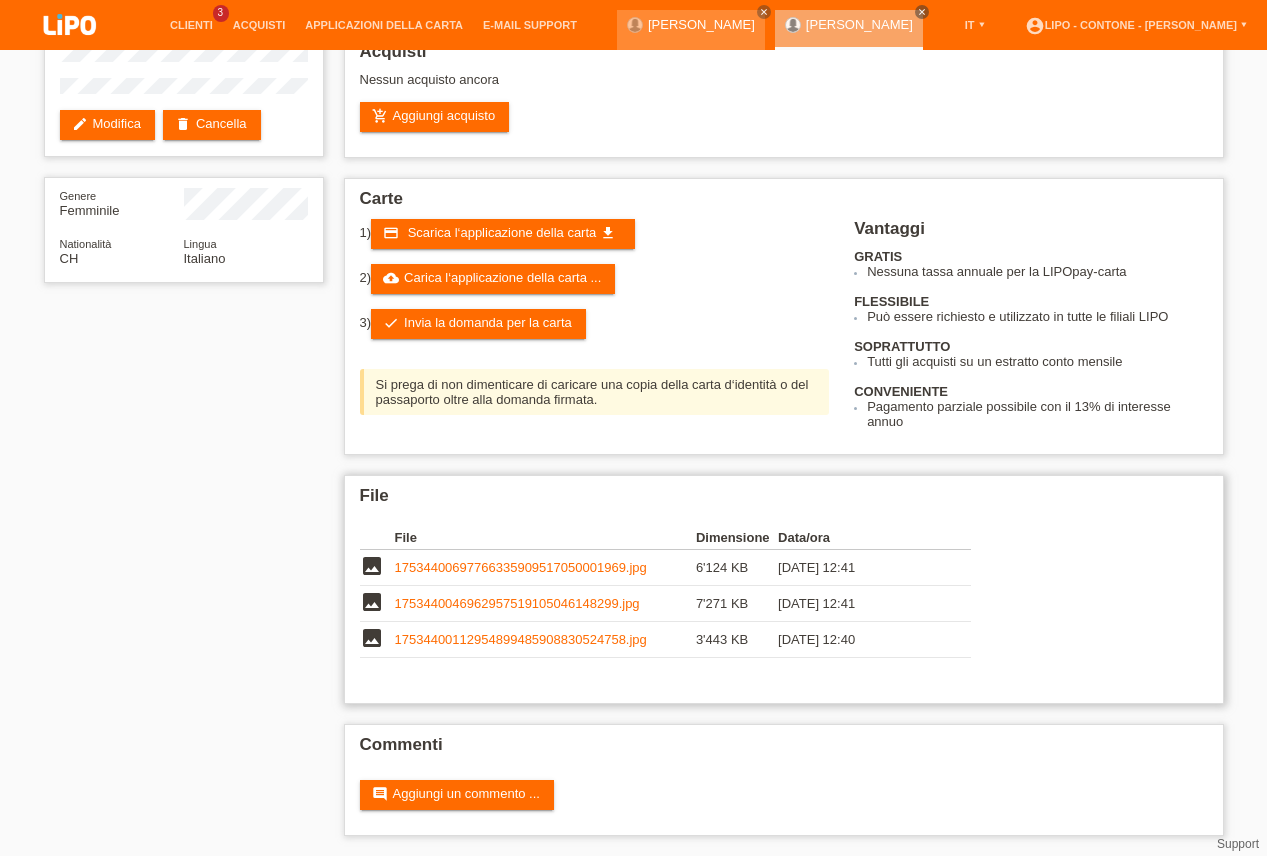 scroll, scrollTop: 188, scrollLeft: 0, axis: vertical 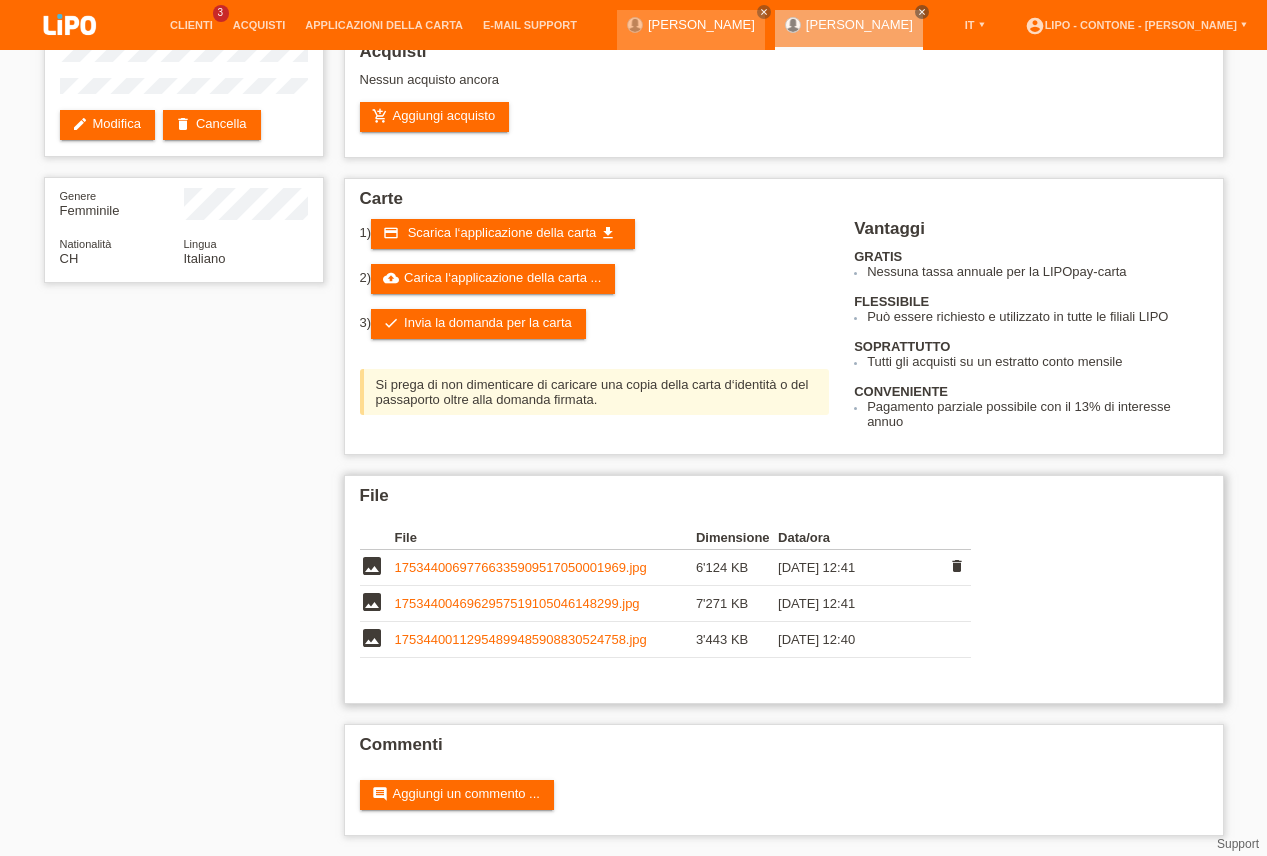 click on "17534400697766335909517050001969.jpg" at bounding box center [521, 567] 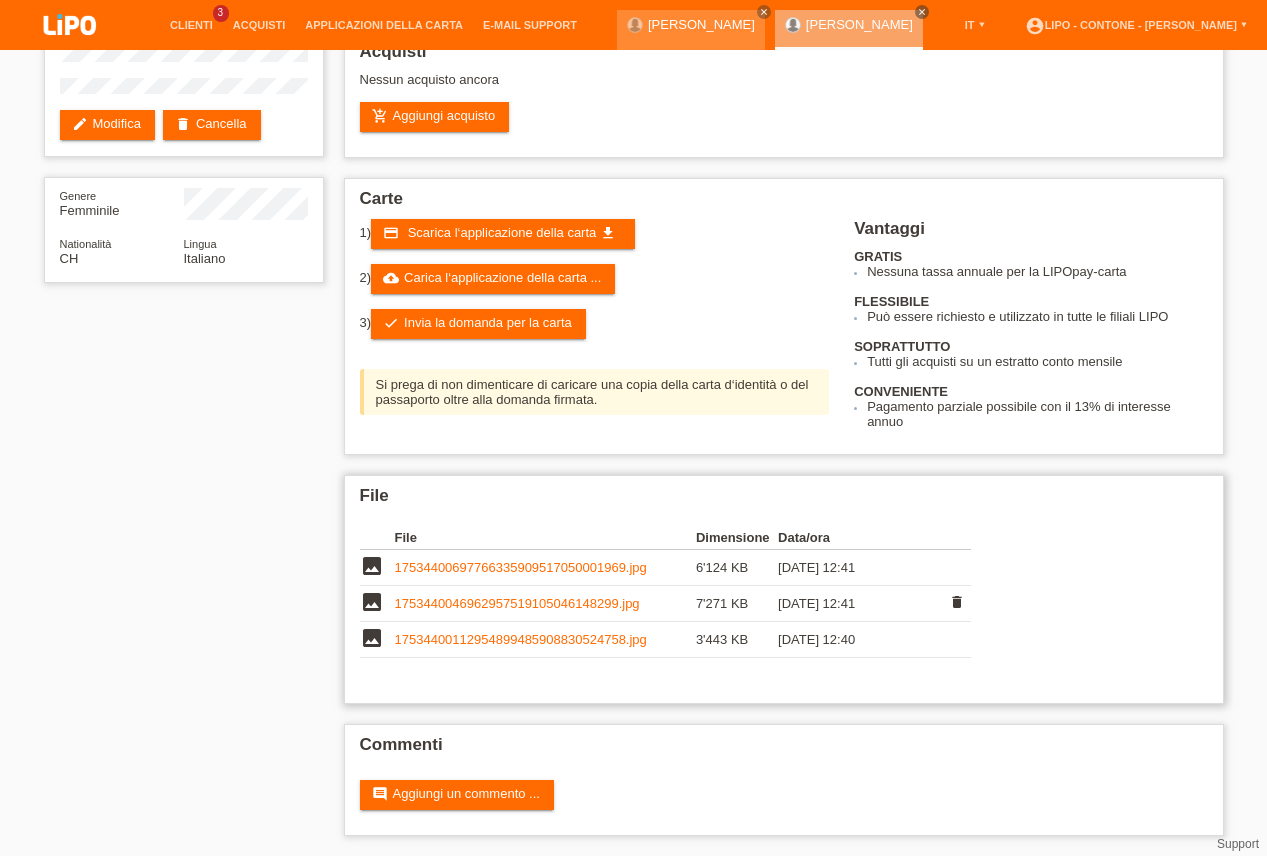 click on "1753440046962957519105046148299.jpg" at bounding box center (545, 604) 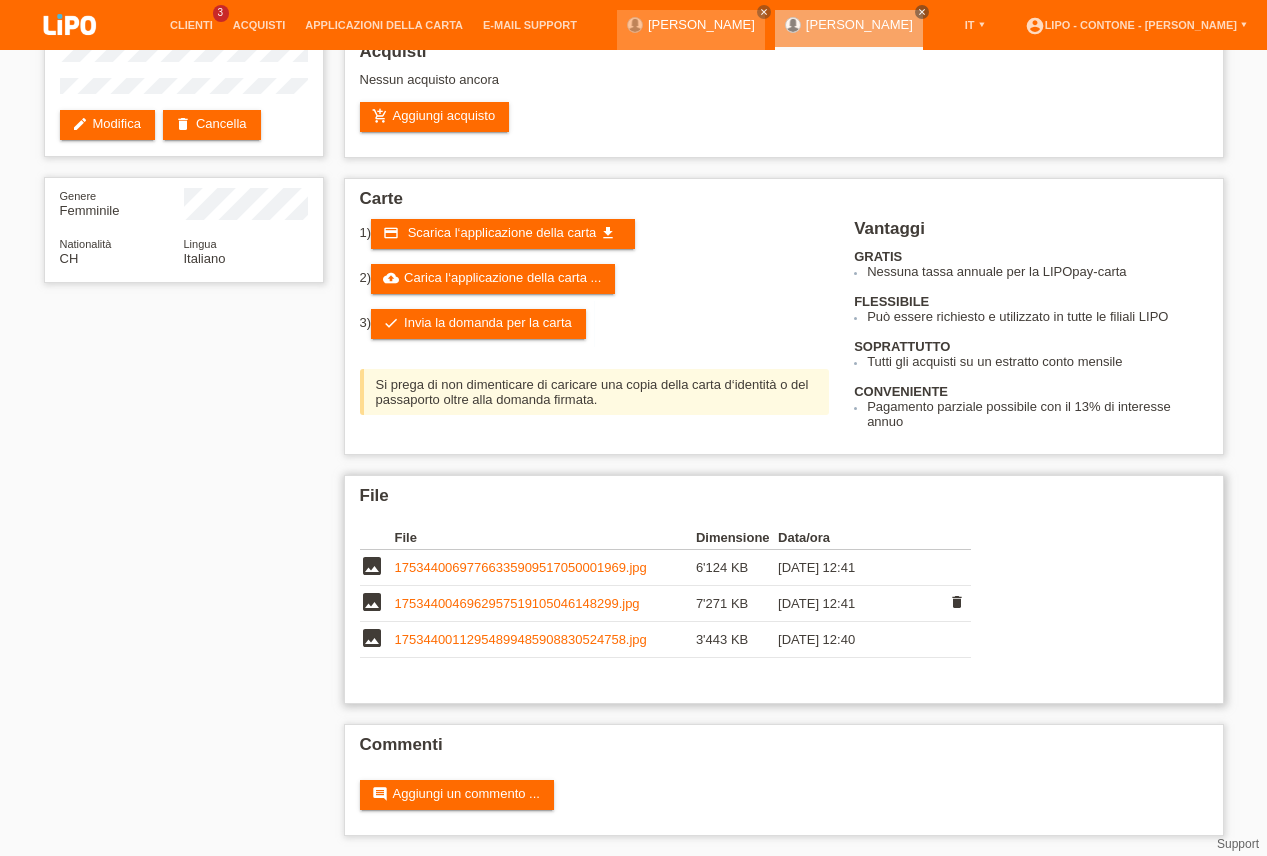 click on "1753440046962957519105046148299.jpg" at bounding box center [517, 603] 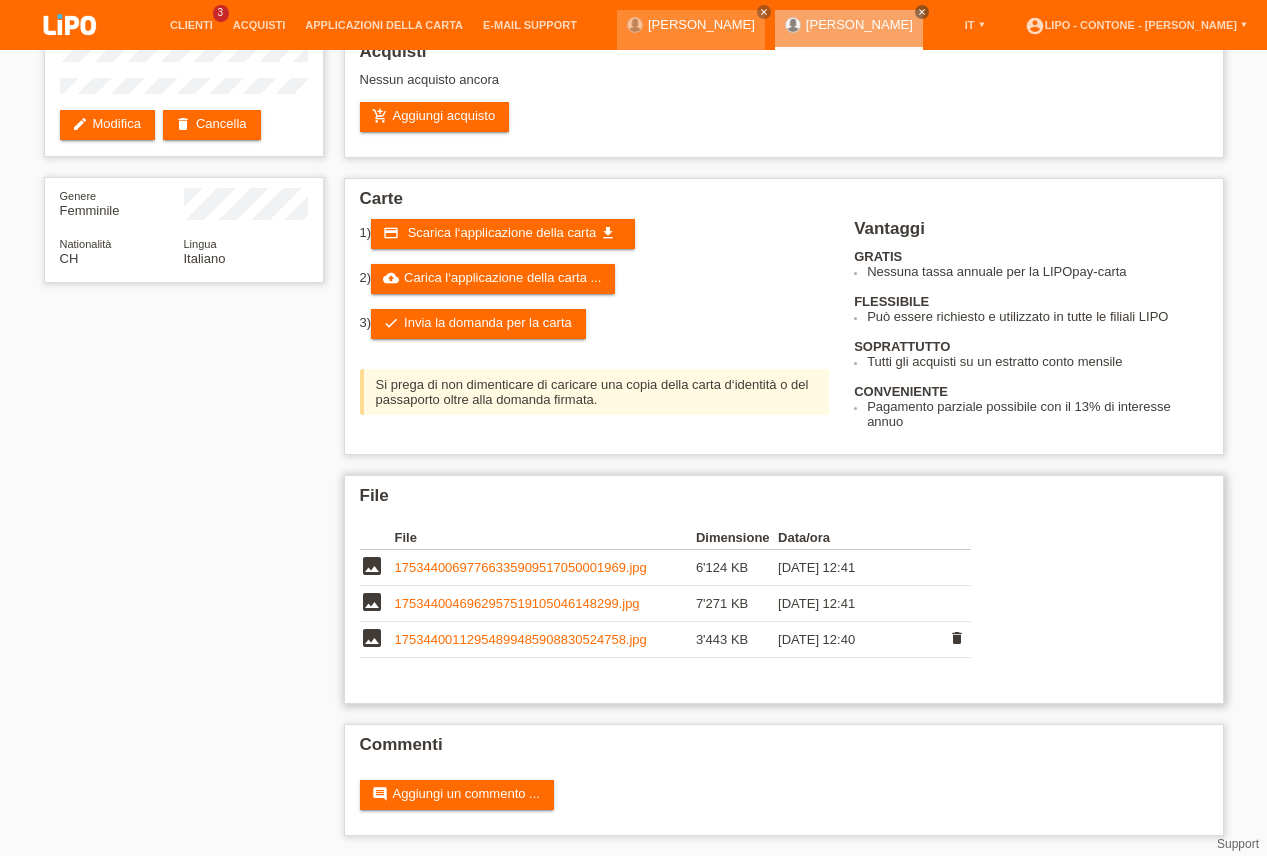 click on "17534400112954899485908830524758.jpg" at bounding box center [545, 640] 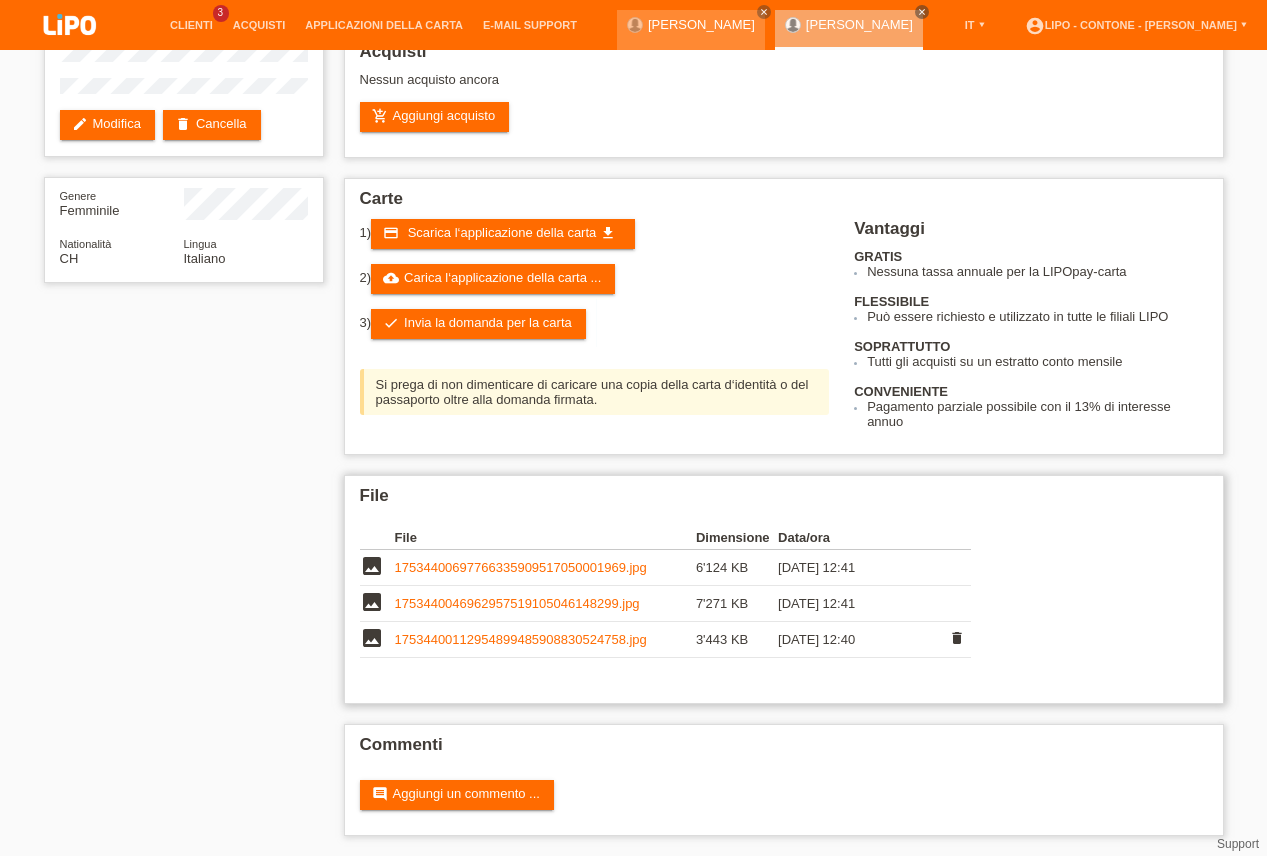 click on "17534400112954899485908830524758.jpg" at bounding box center [521, 639] 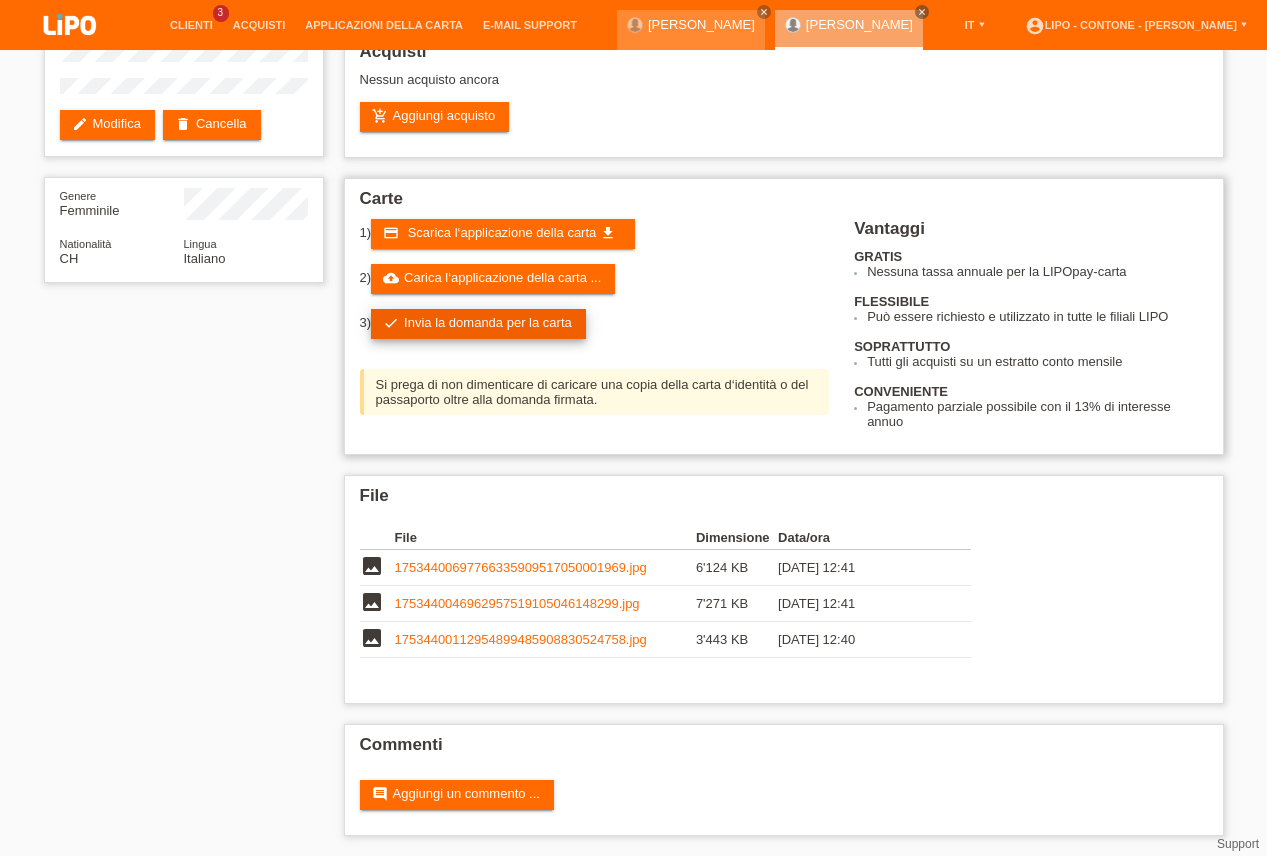 click on "check  Invia la domanda per la carta" at bounding box center [478, 324] 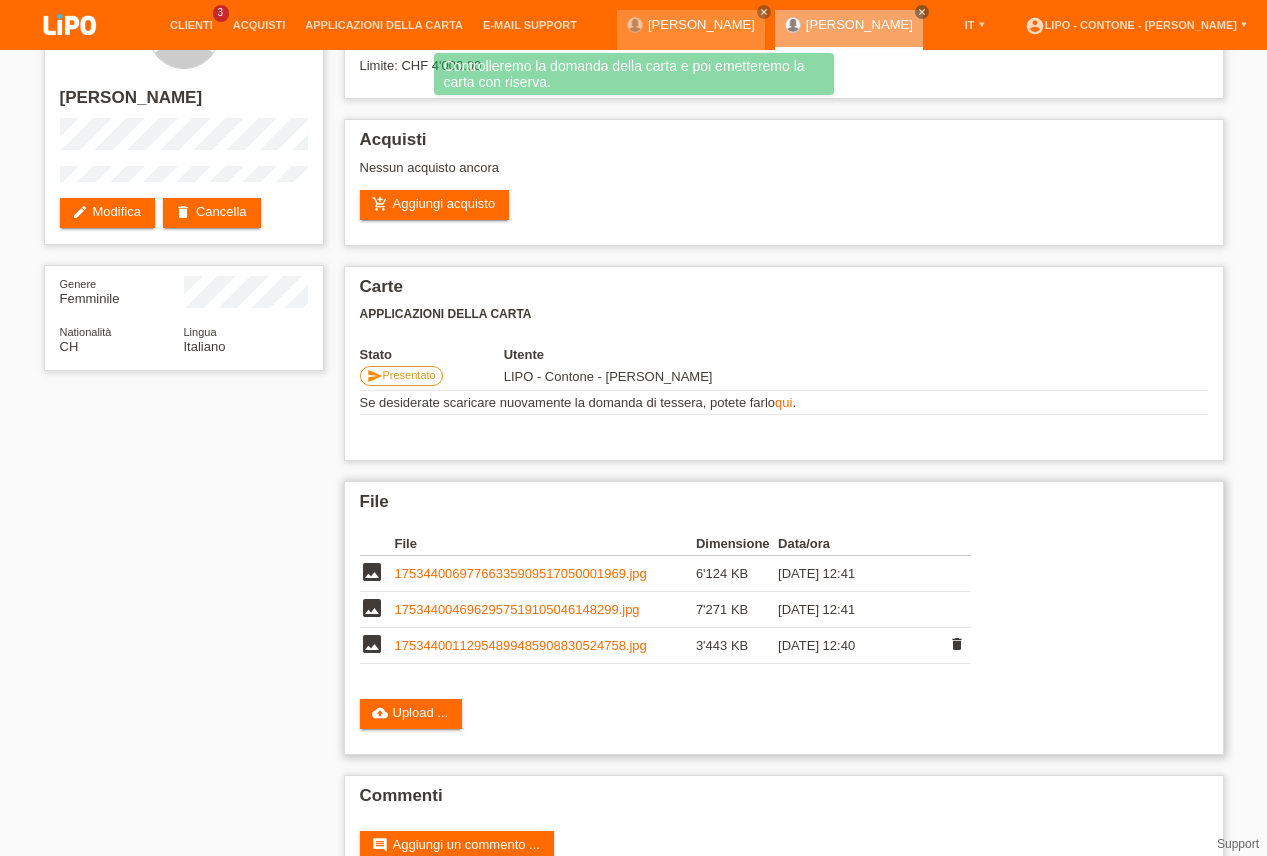 scroll, scrollTop: 0, scrollLeft: 0, axis: both 